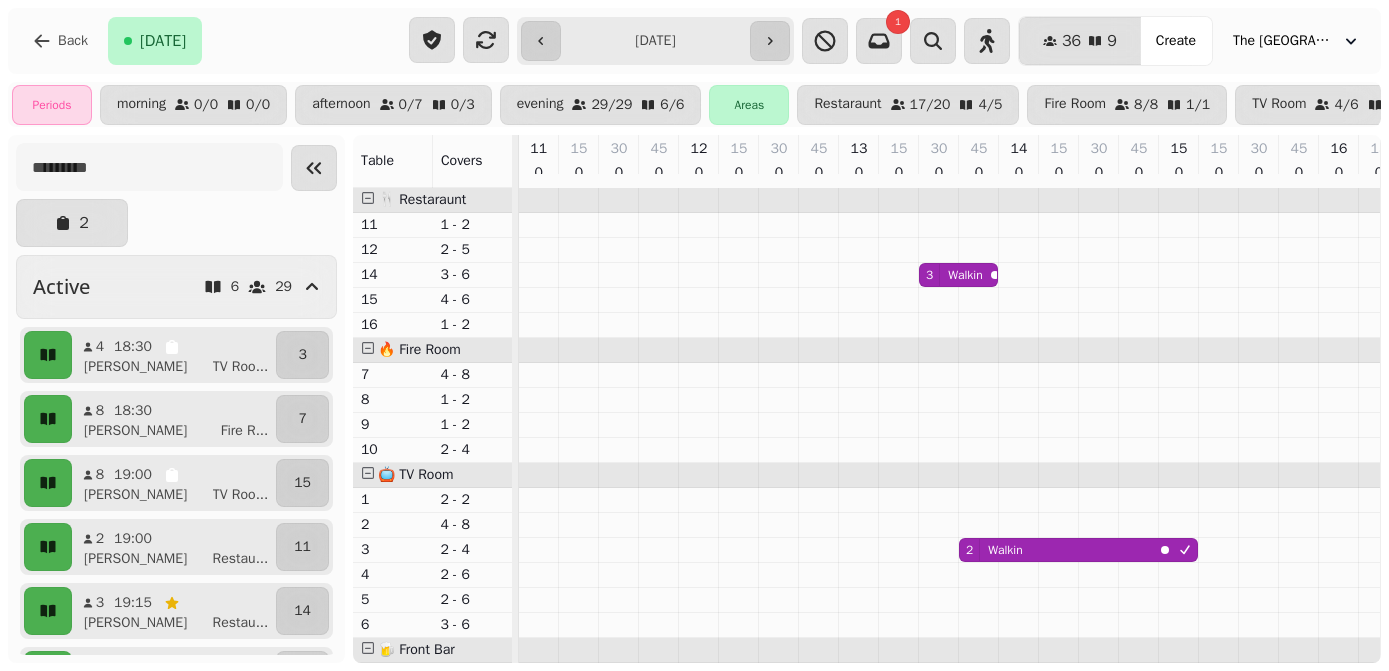 scroll, scrollTop: 0, scrollLeft: 0, axis: both 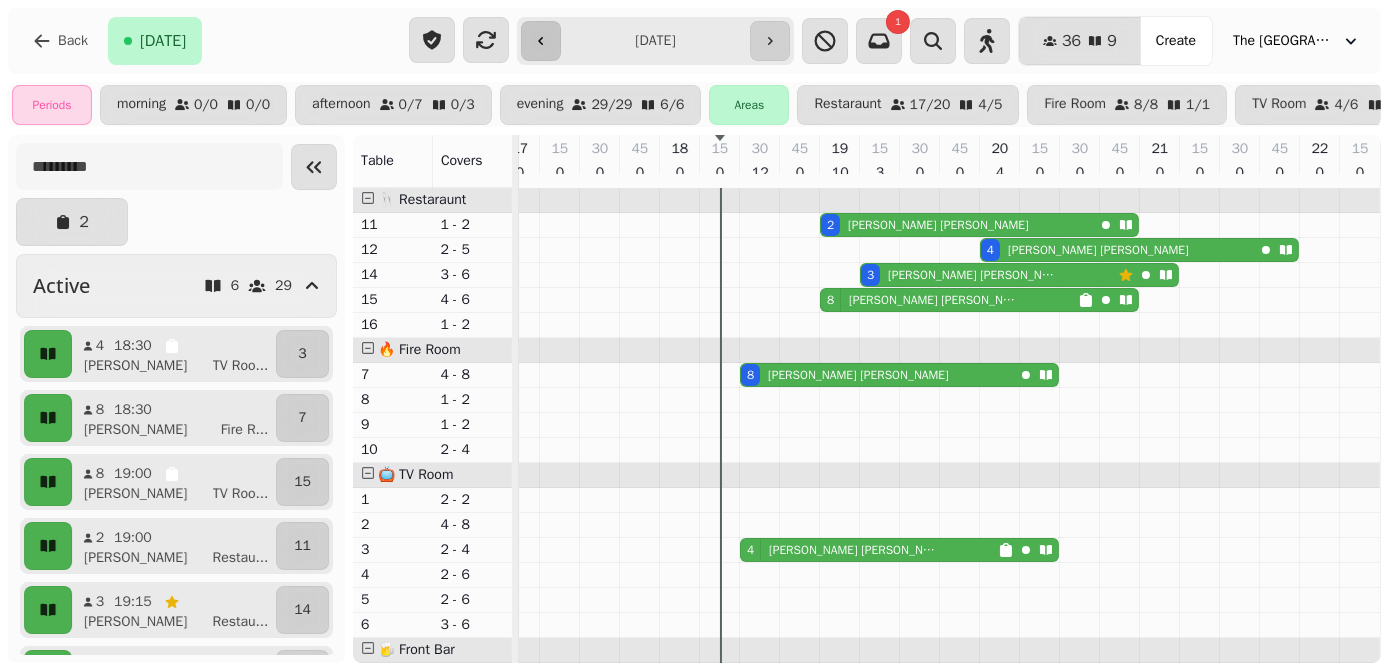 click at bounding box center (541, 41) 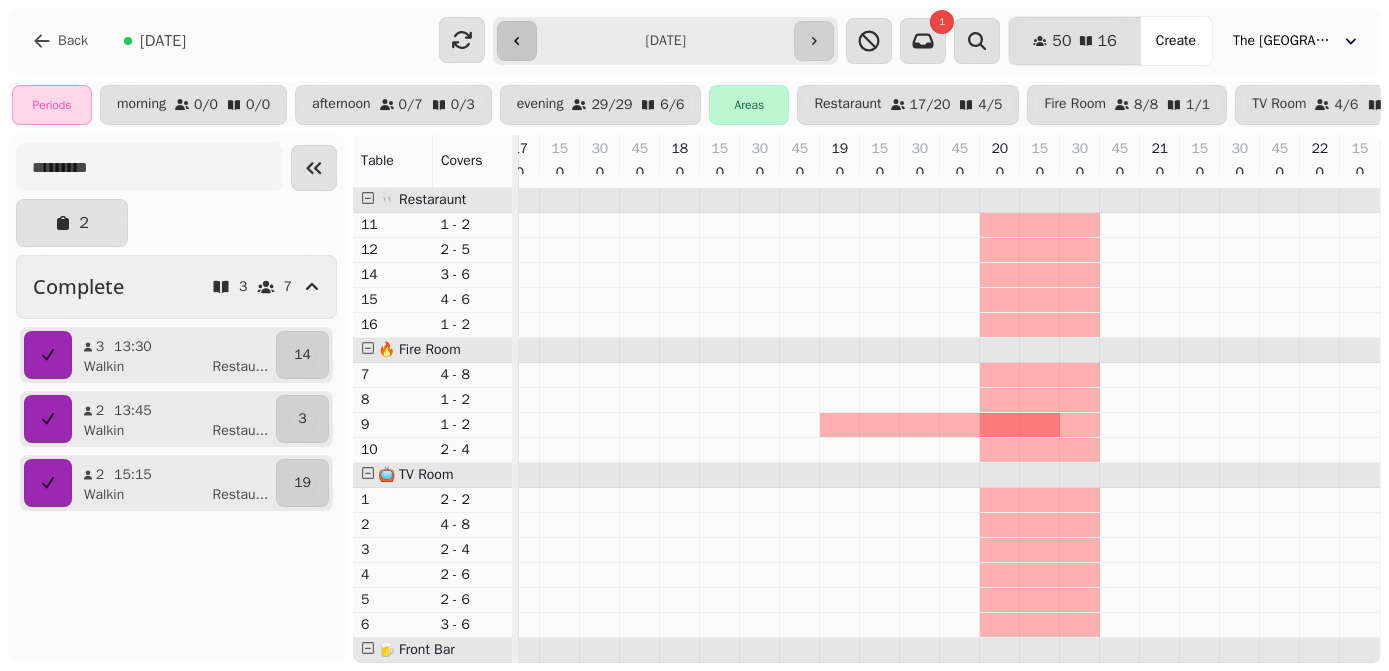 scroll, scrollTop: 0, scrollLeft: 185, axis: horizontal 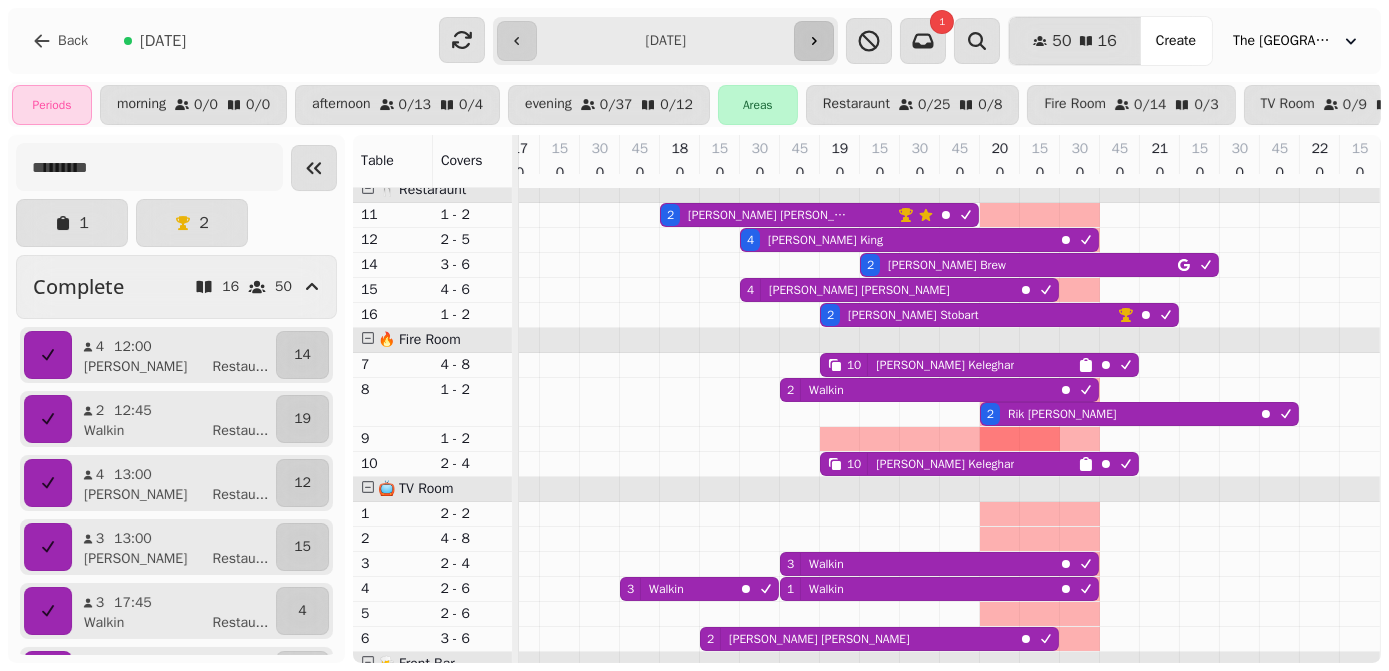 click 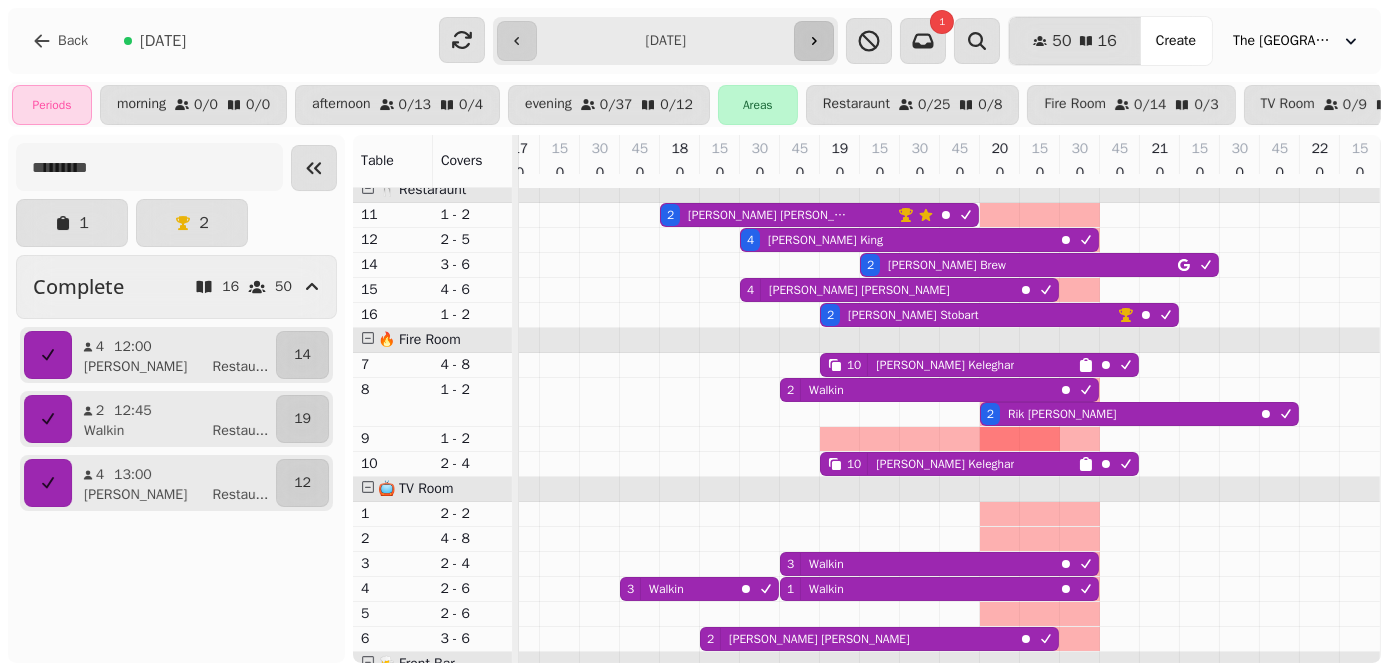 type on "**********" 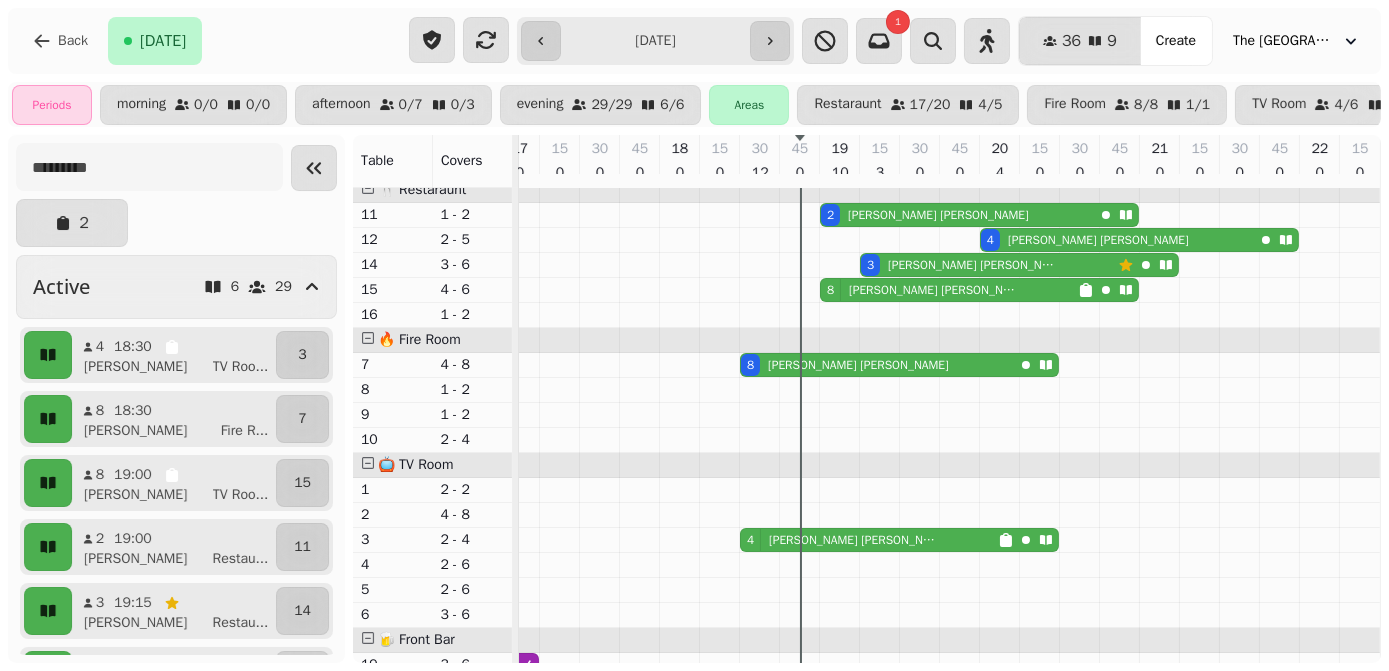click on "[PERSON_NAME]" at bounding box center (935, 290) 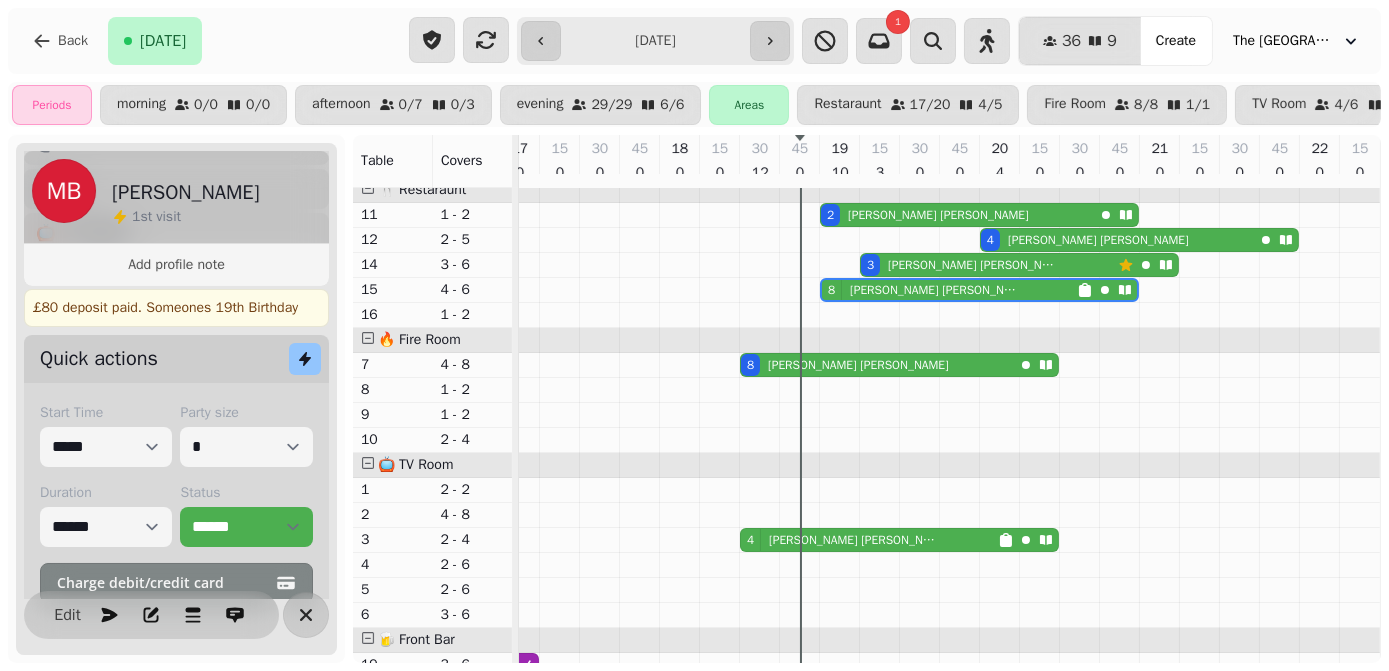 scroll, scrollTop: 345, scrollLeft: 0, axis: vertical 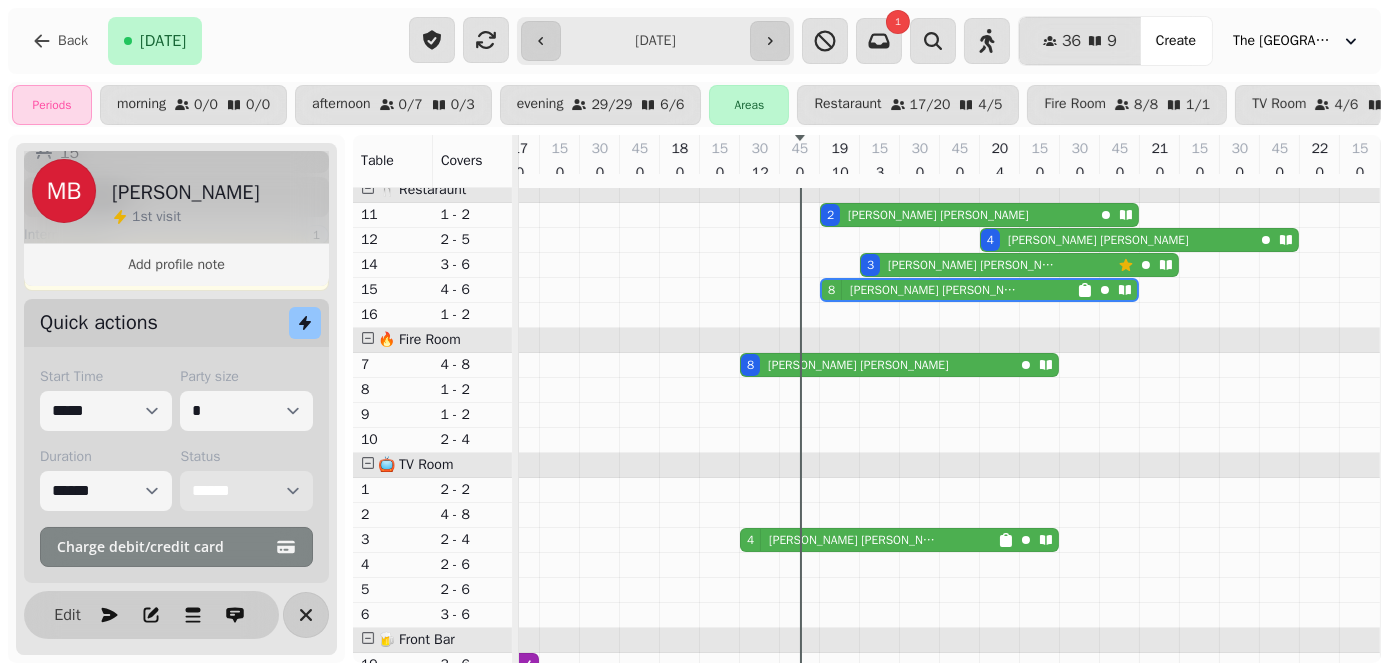 click on "**********" at bounding box center (246, 491) 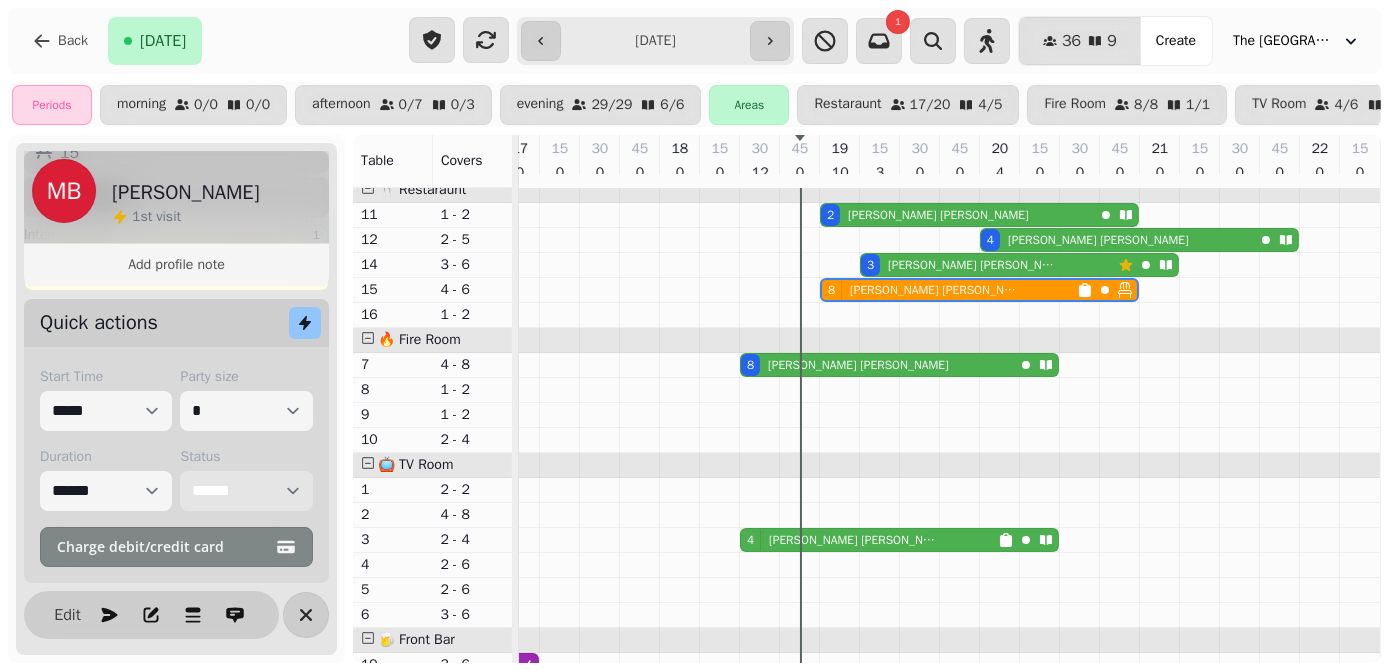select on "******" 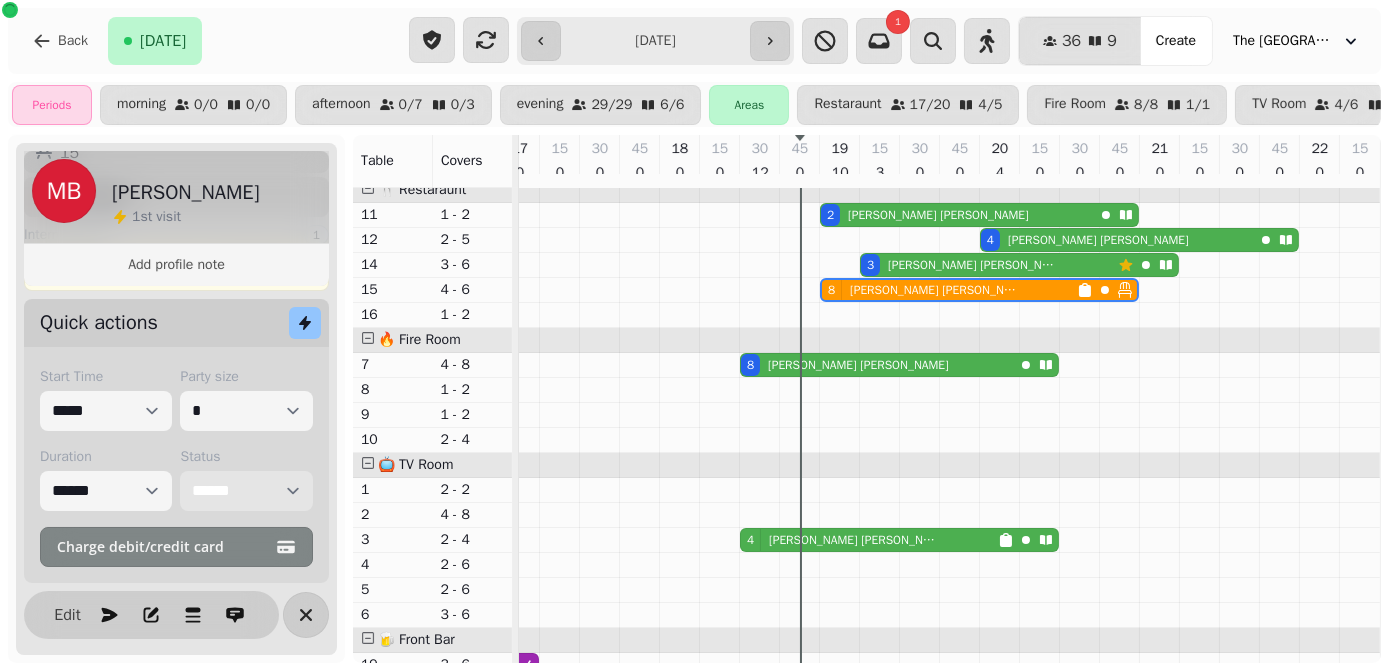 click on "[PERSON_NAME]" at bounding box center (858, 365) 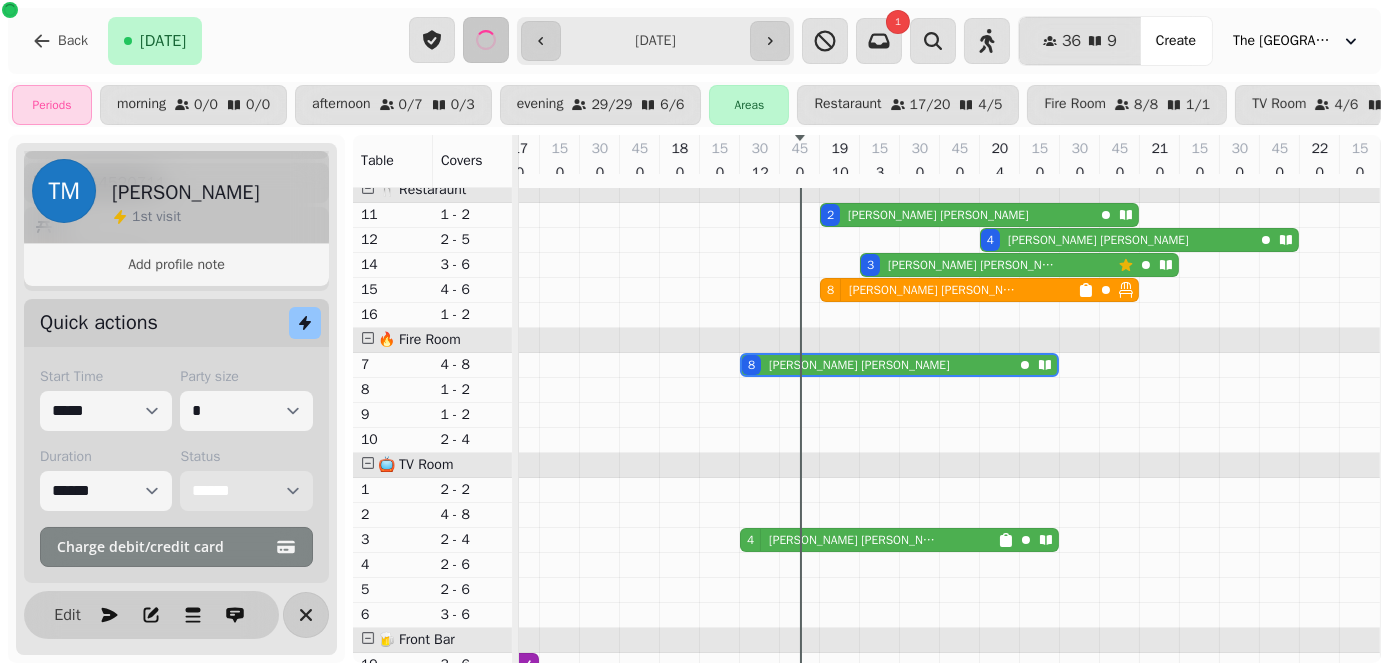 scroll, scrollTop: 272, scrollLeft: 0, axis: vertical 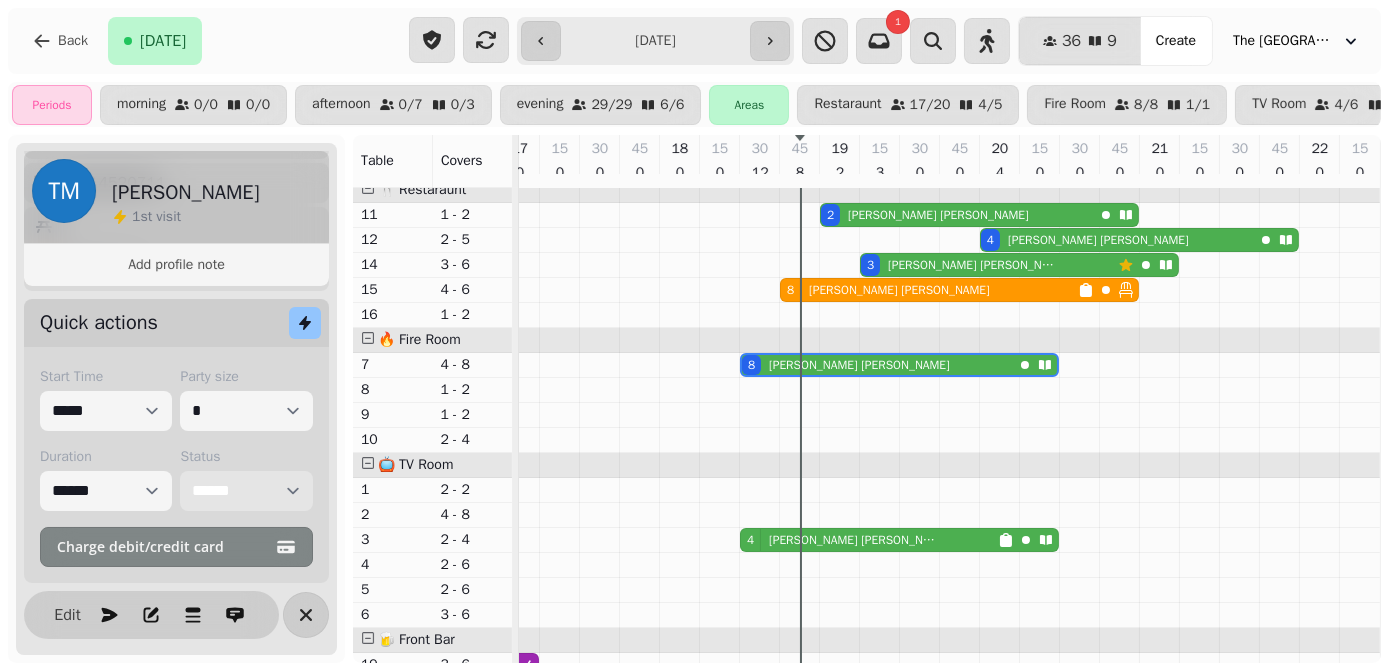 click on "**********" at bounding box center [246, 491] 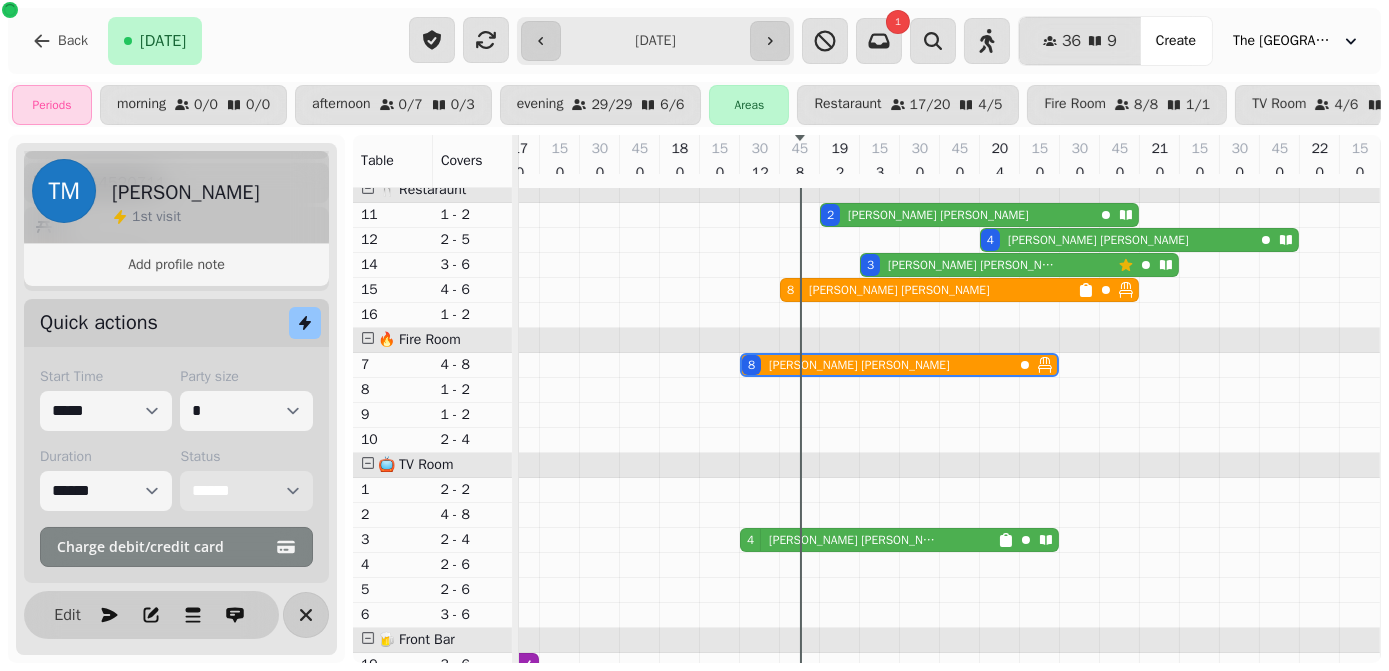 click on "[PERSON_NAME]" at bounding box center [855, 540] 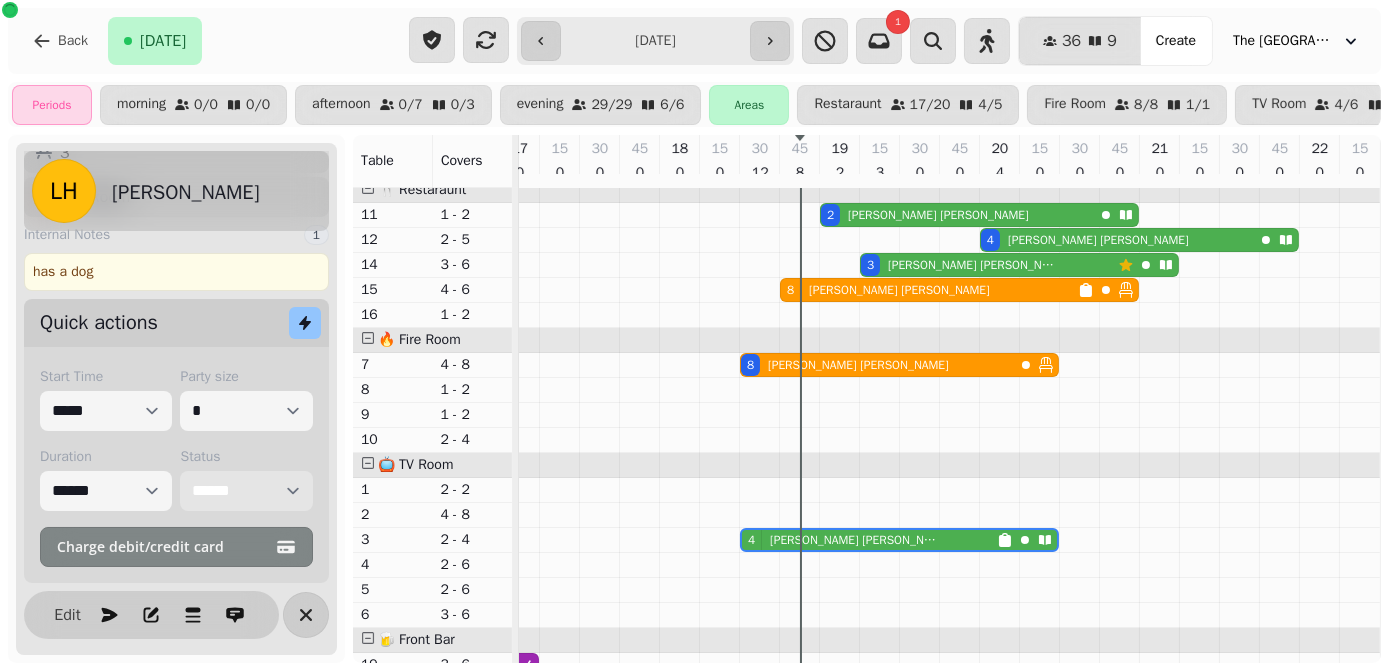 scroll, scrollTop: 246, scrollLeft: 0, axis: vertical 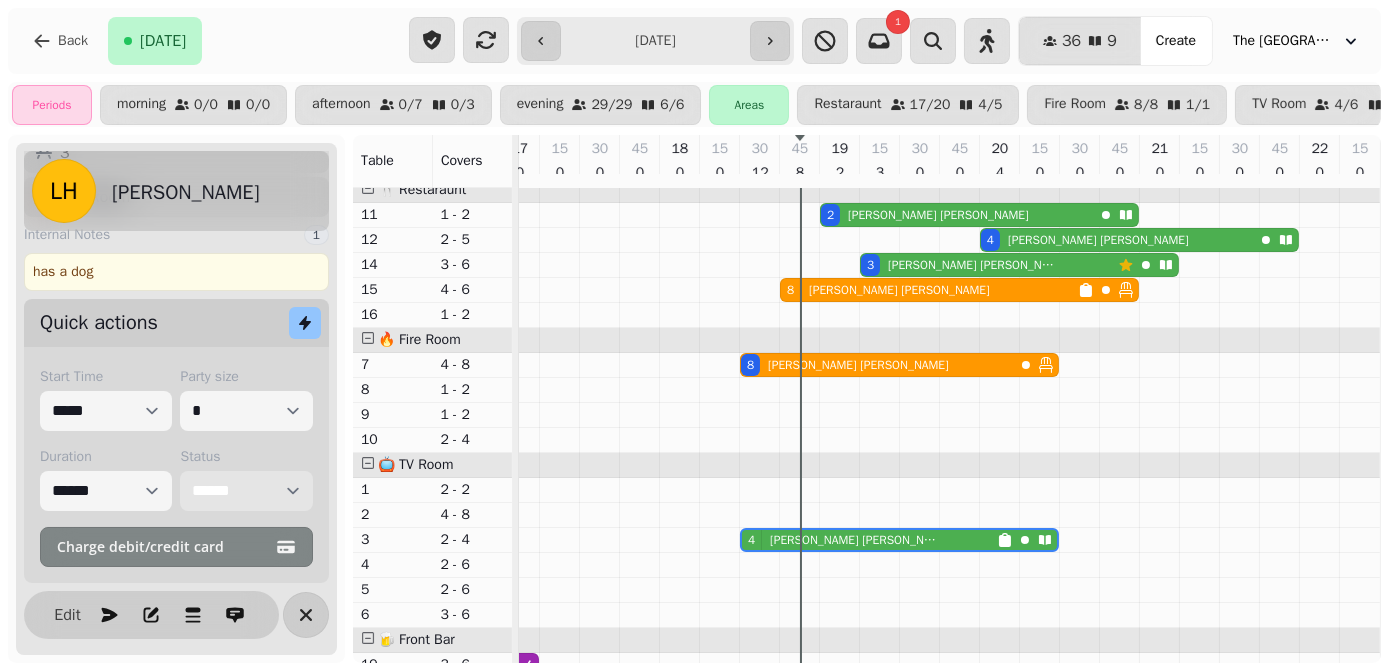 click on "**********" at bounding box center [246, 491] 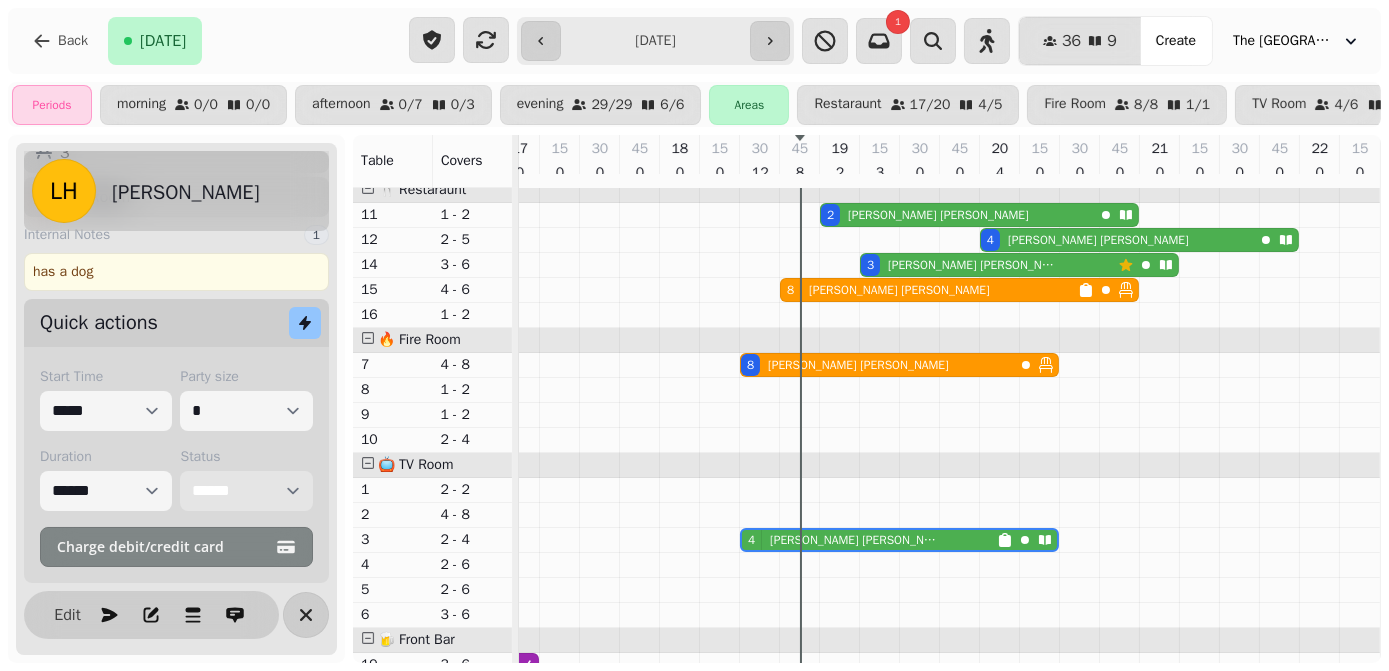 click on "**********" at bounding box center (246, 491) 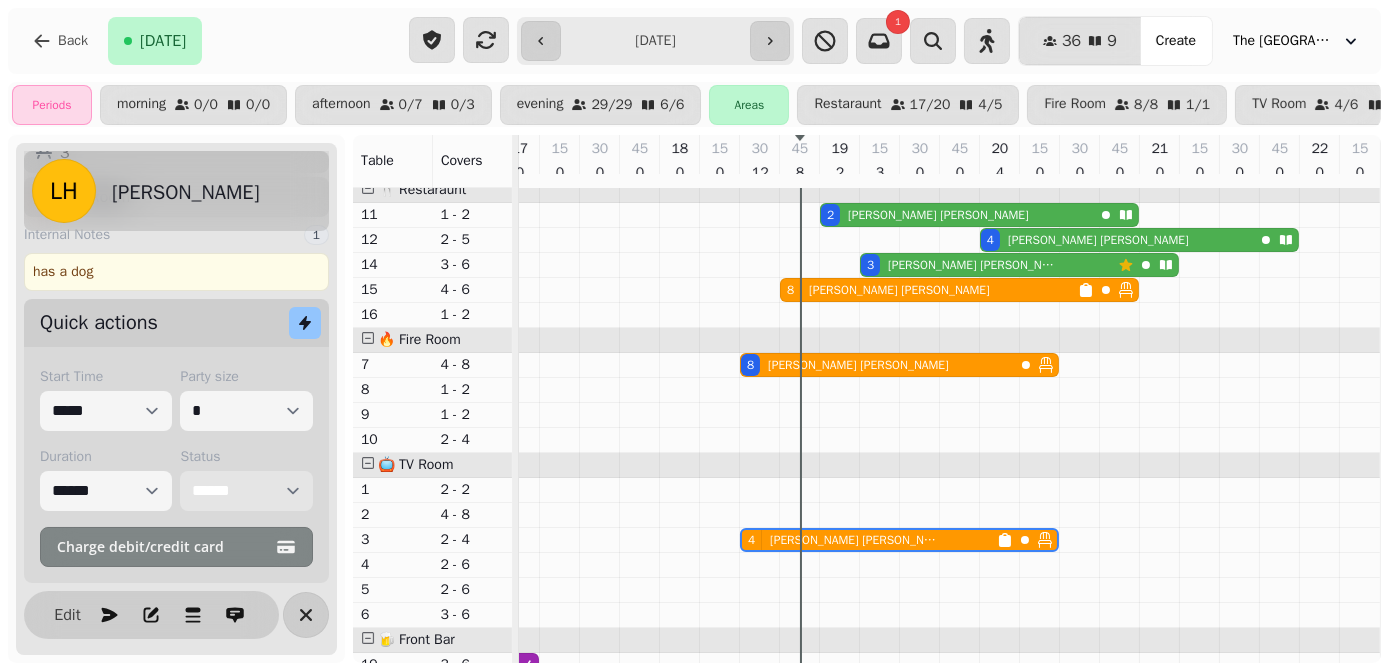click on "[PERSON_NAME]" at bounding box center [938, 215] 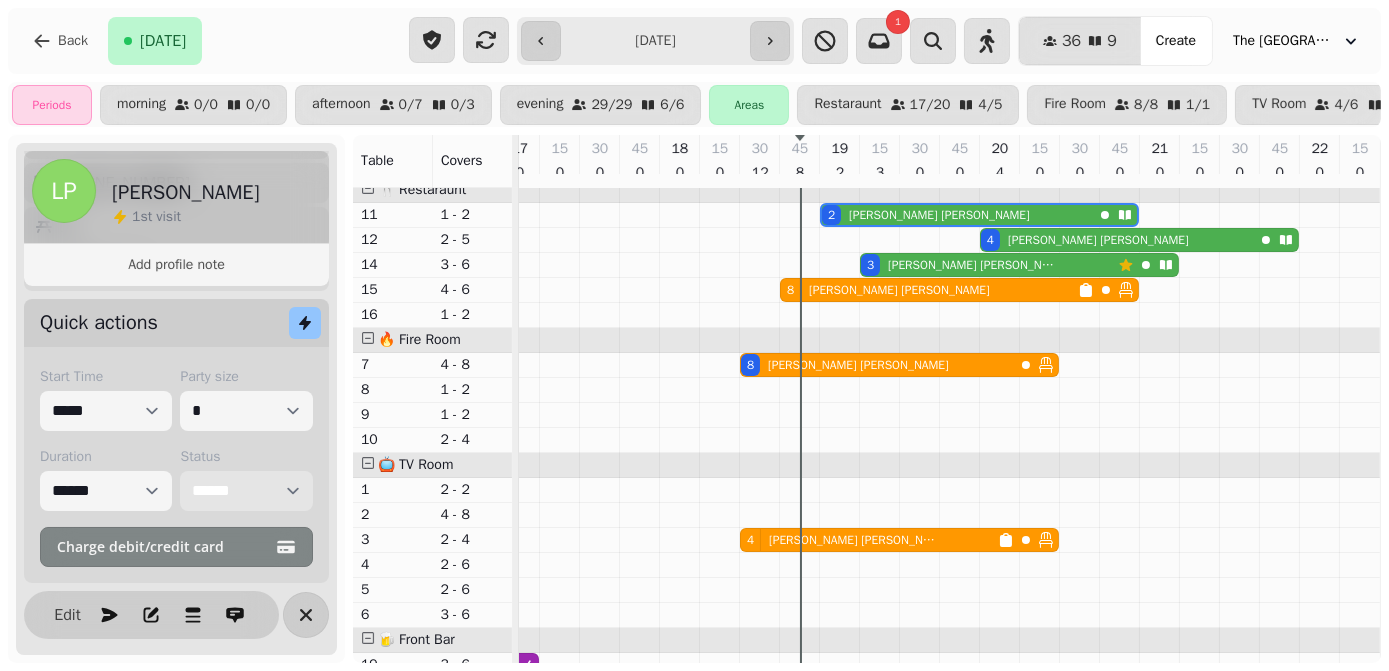 scroll, scrollTop: 272, scrollLeft: 0, axis: vertical 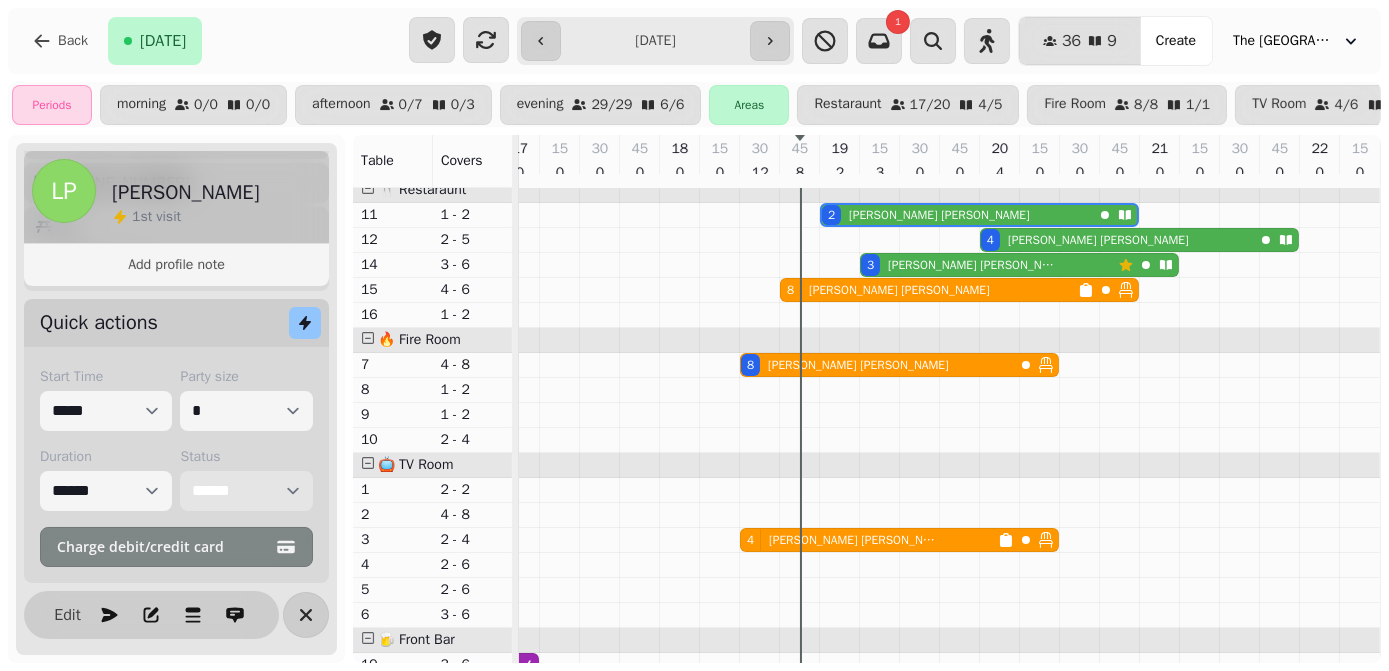 click on "**********" at bounding box center (246, 491) 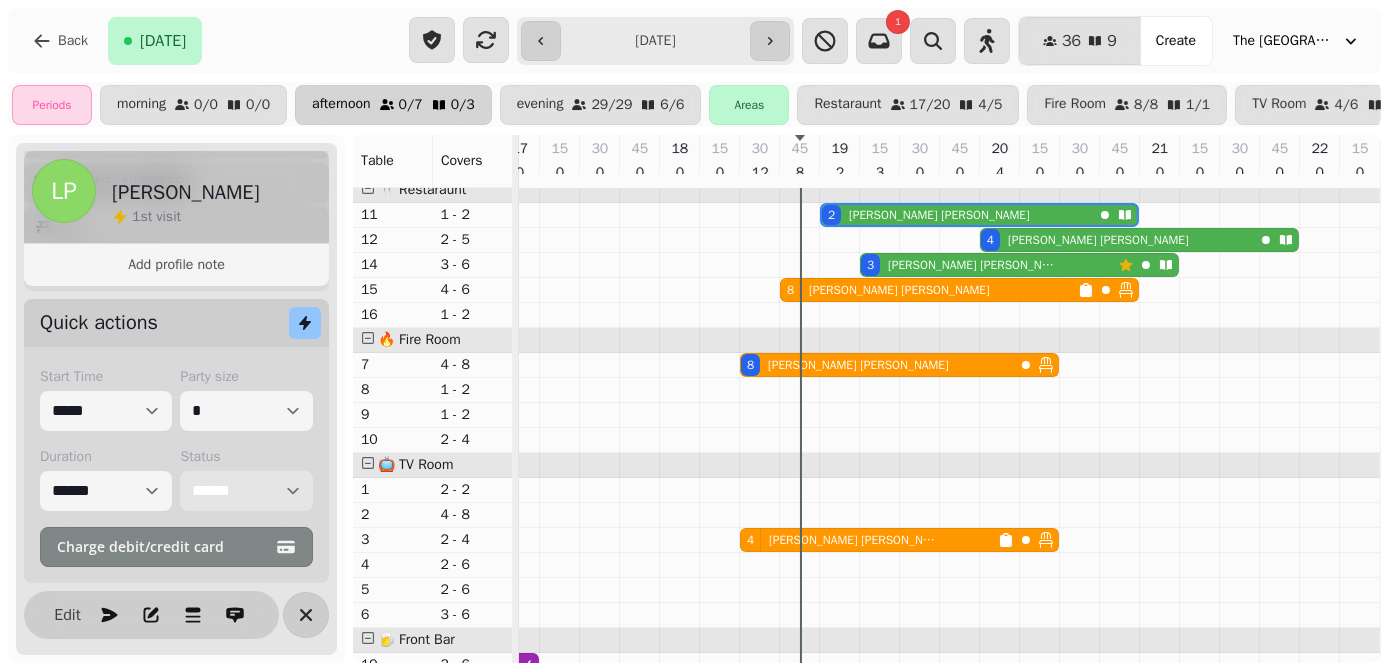 click on "**********" at bounding box center (246, 491) 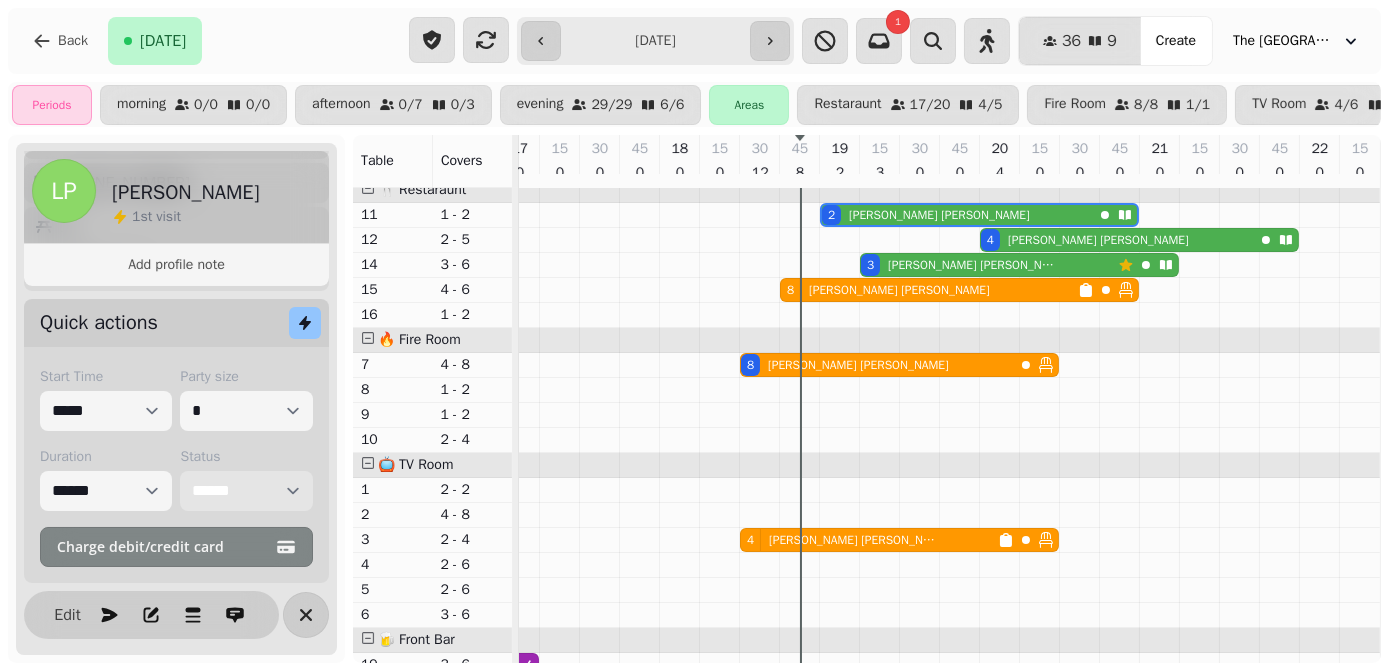 select on "******" 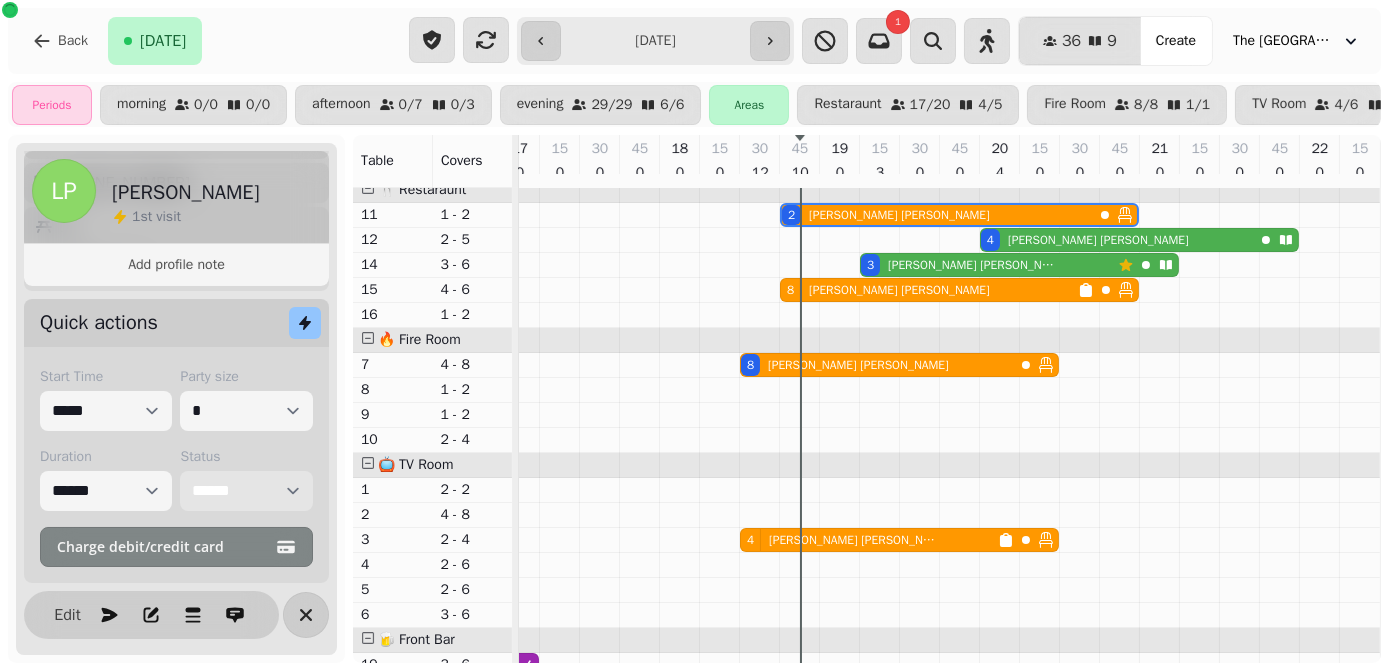 select on "**********" 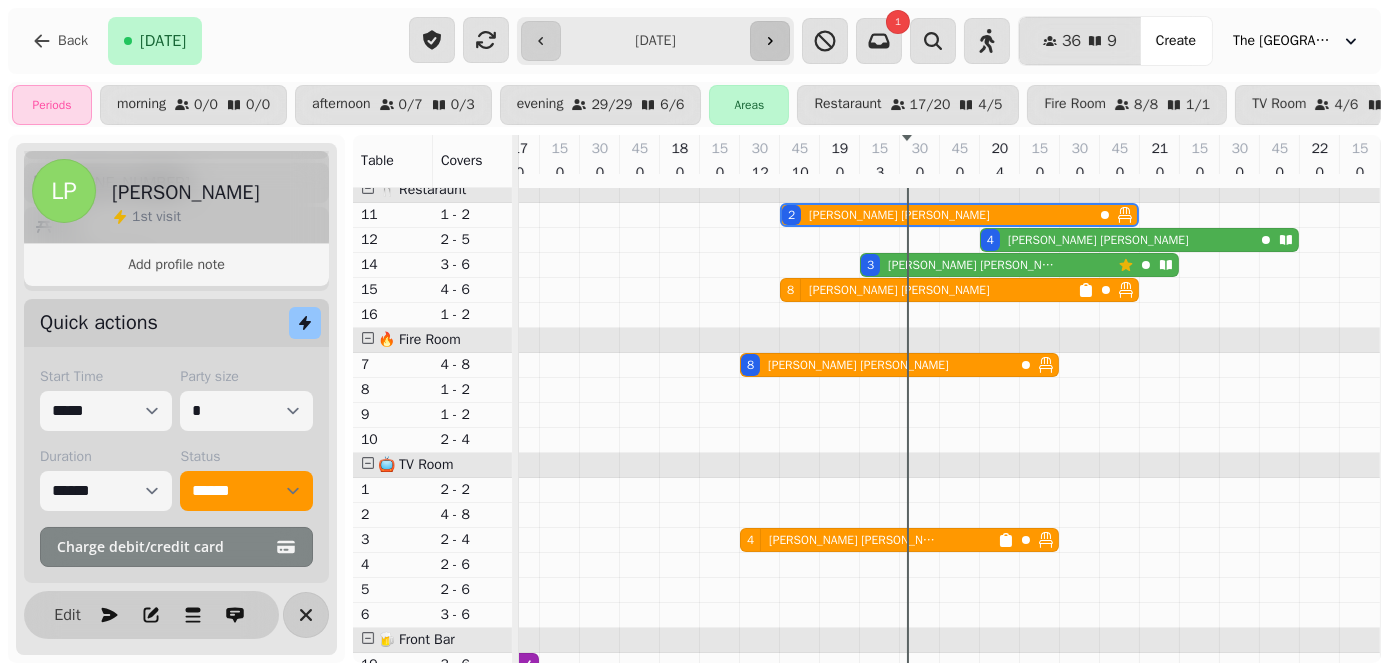 click 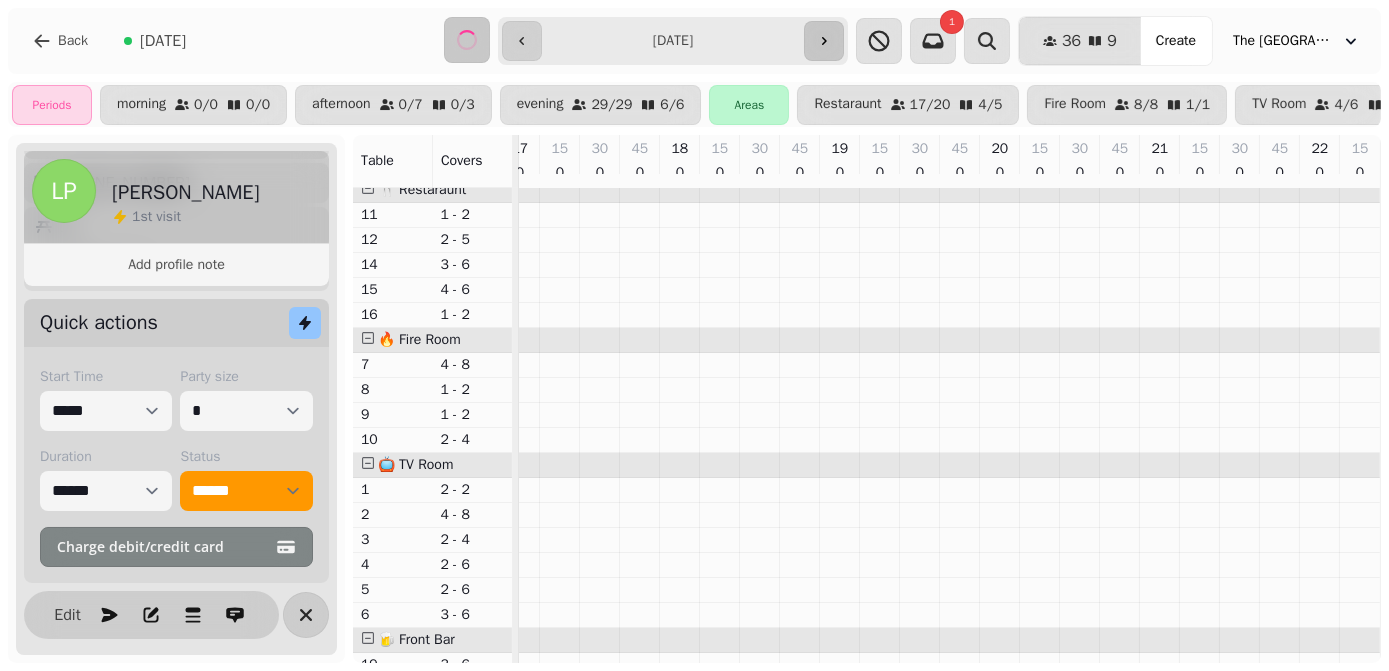 scroll, scrollTop: 0, scrollLeft: 185, axis: horizontal 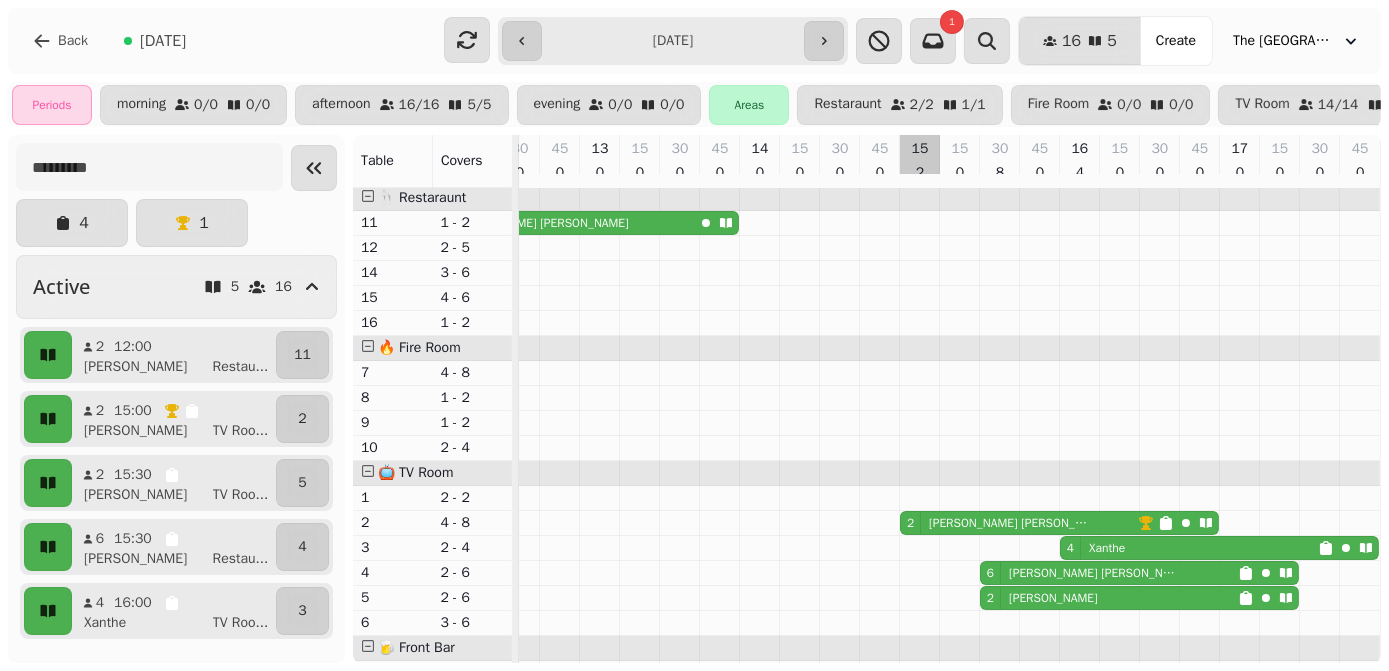 click at bounding box center (920, 448) 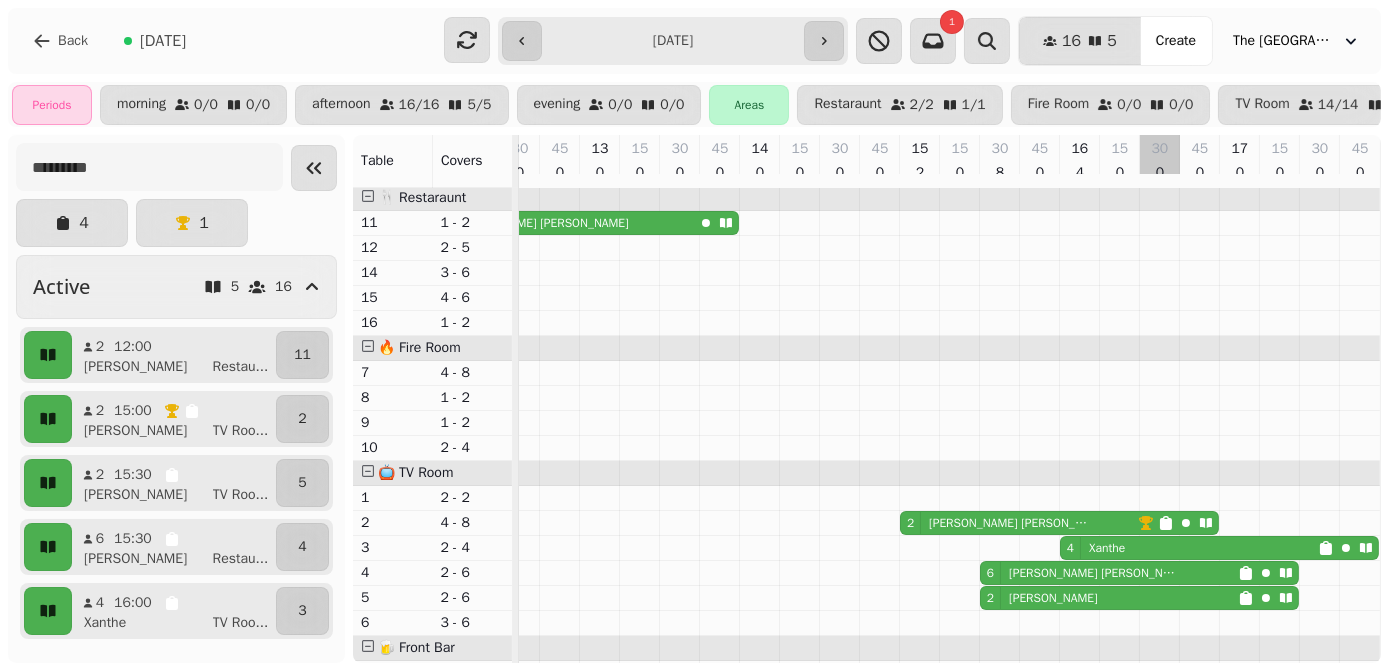 scroll, scrollTop: 0, scrollLeft: 272, axis: horizontal 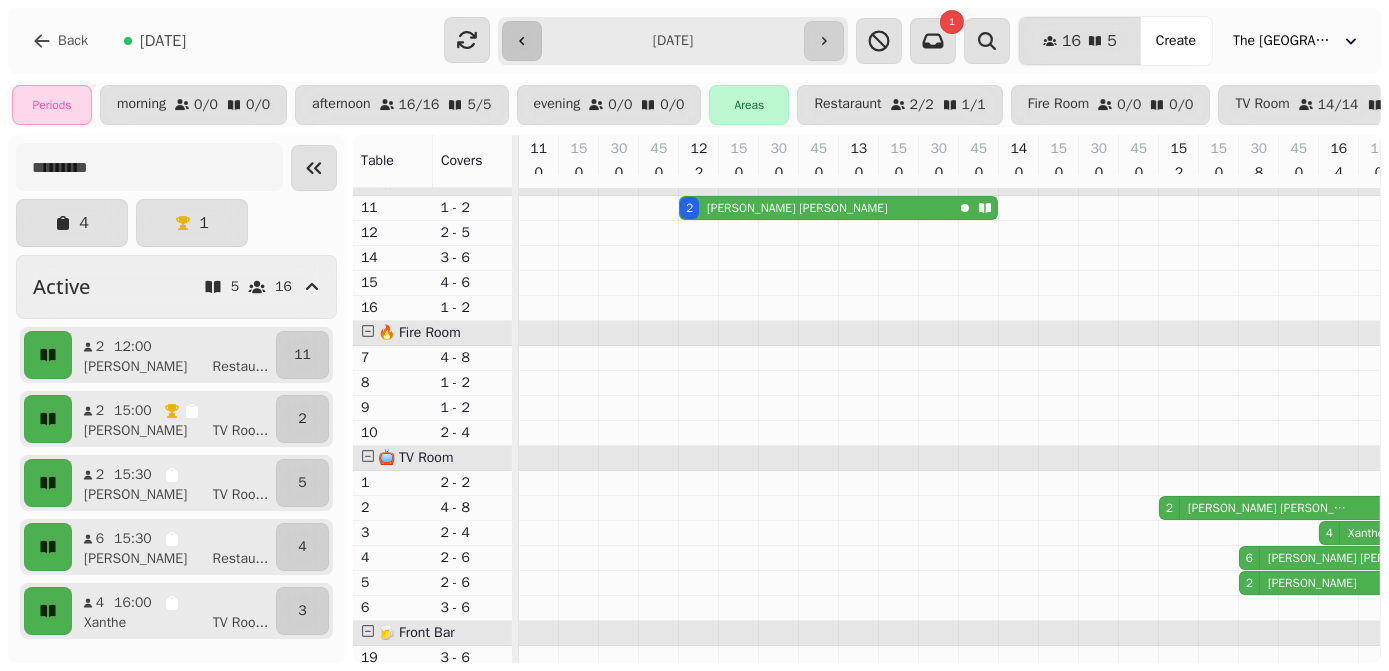 click at bounding box center [522, 41] 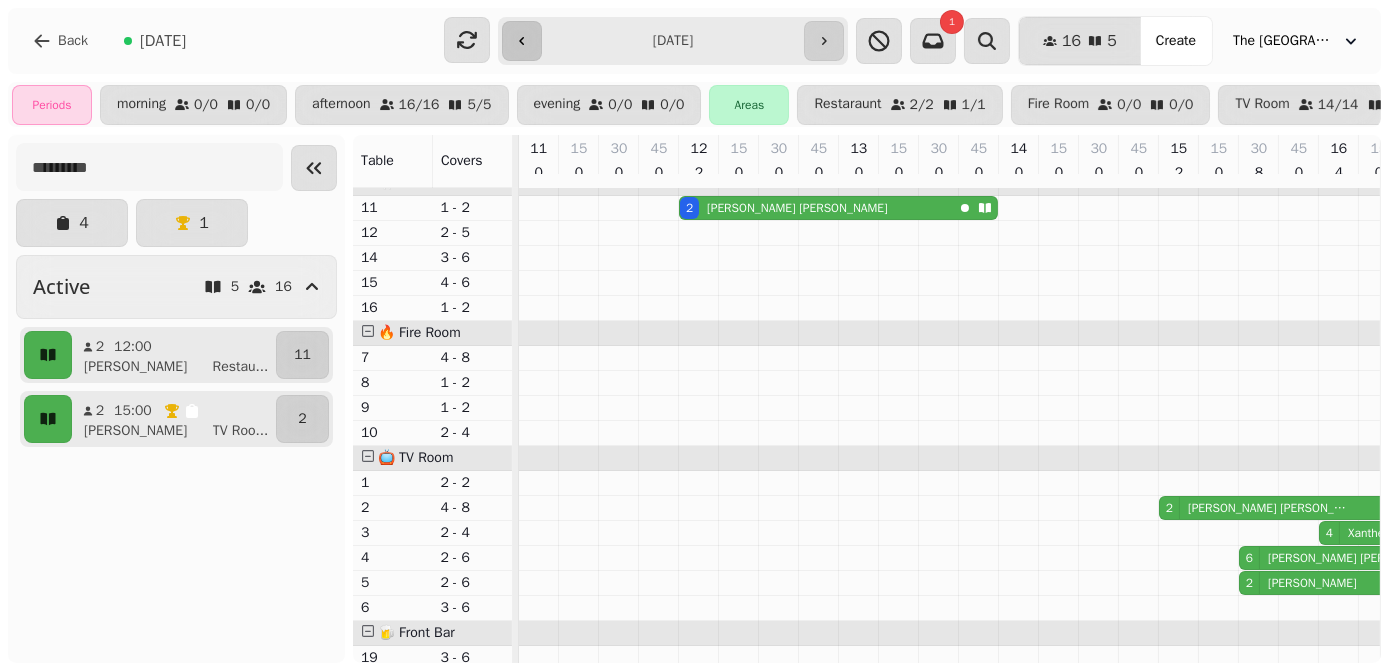 type on "**********" 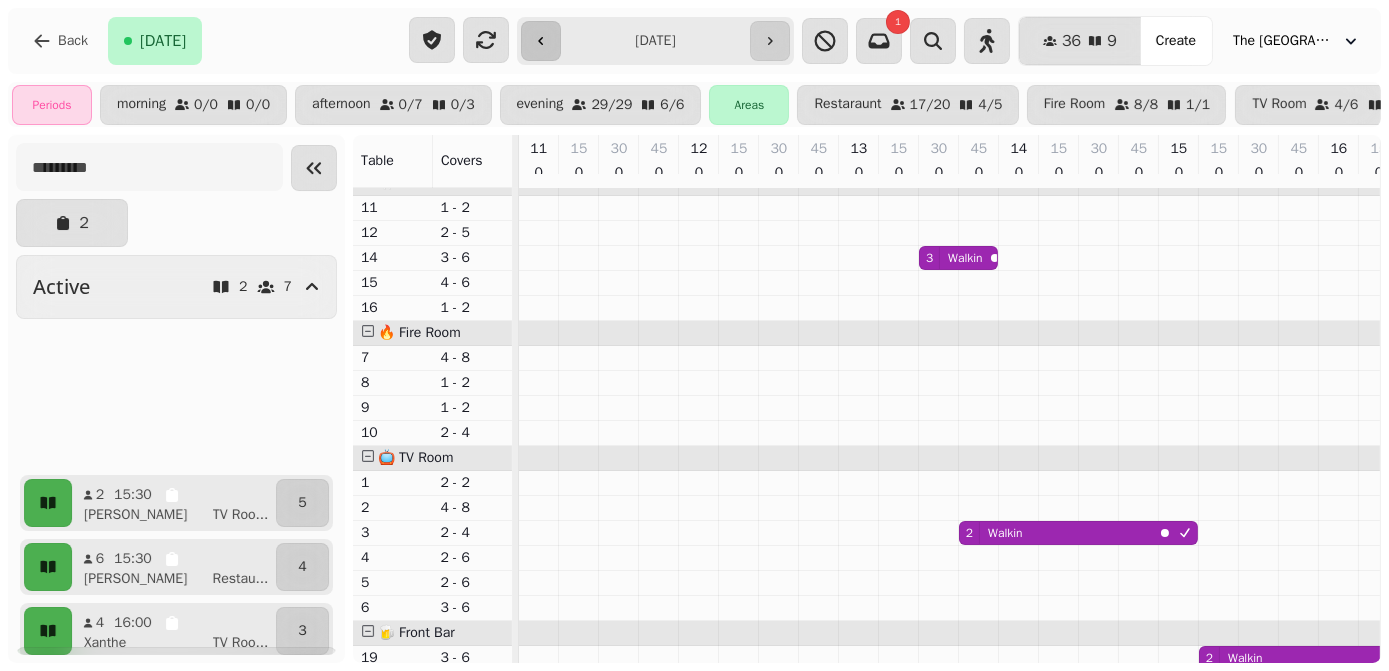scroll, scrollTop: 0, scrollLeft: 185, axis: horizontal 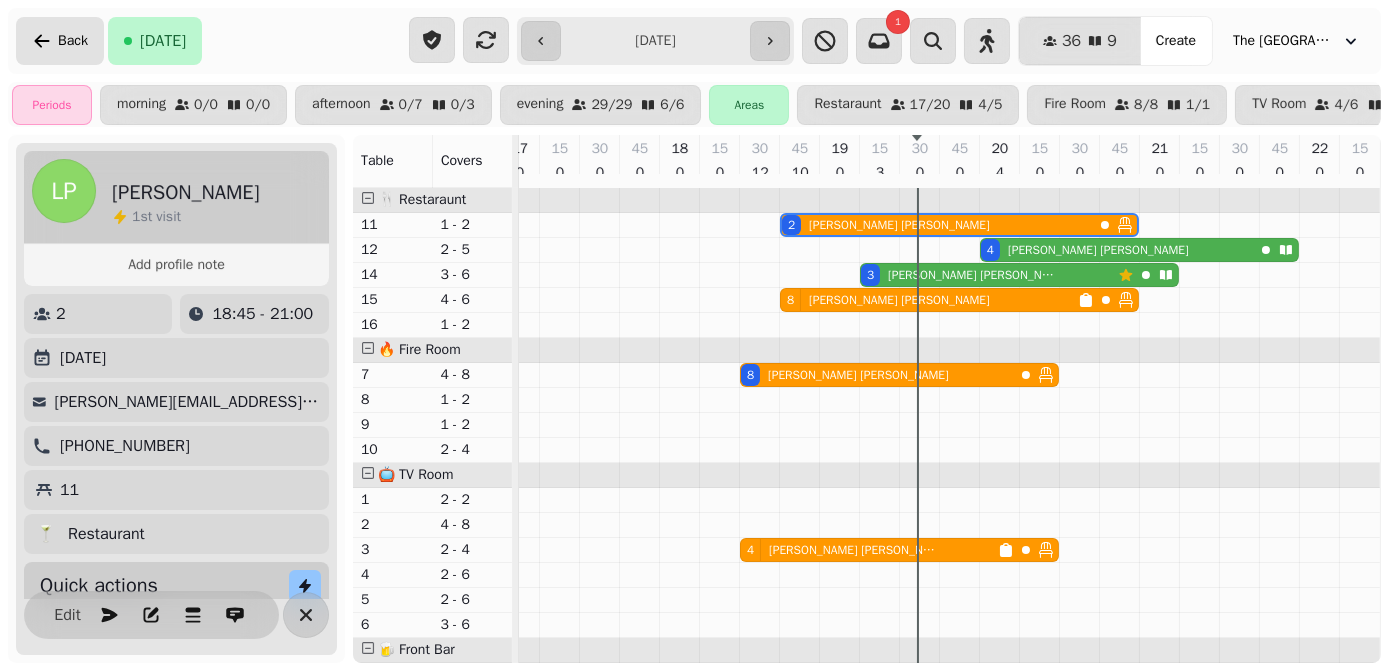 click on "Back" at bounding box center (73, 41) 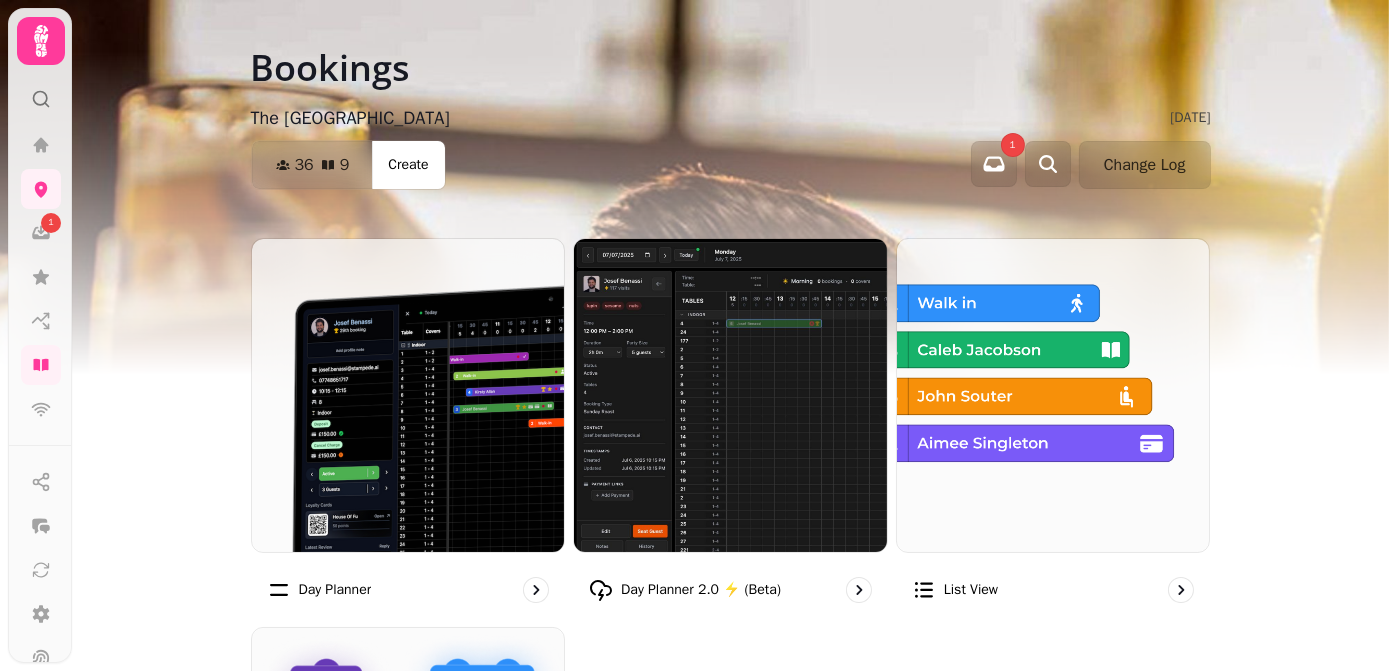 click at bounding box center (41, 91) 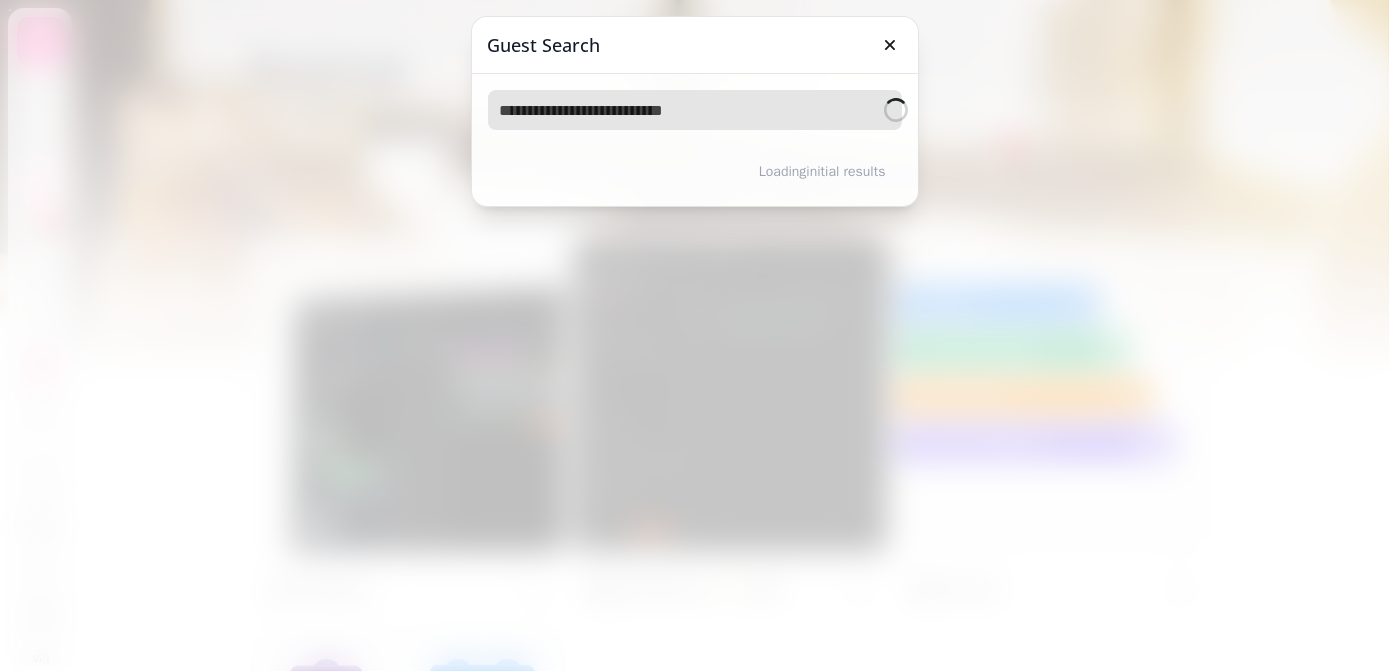 click at bounding box center [695, 110] 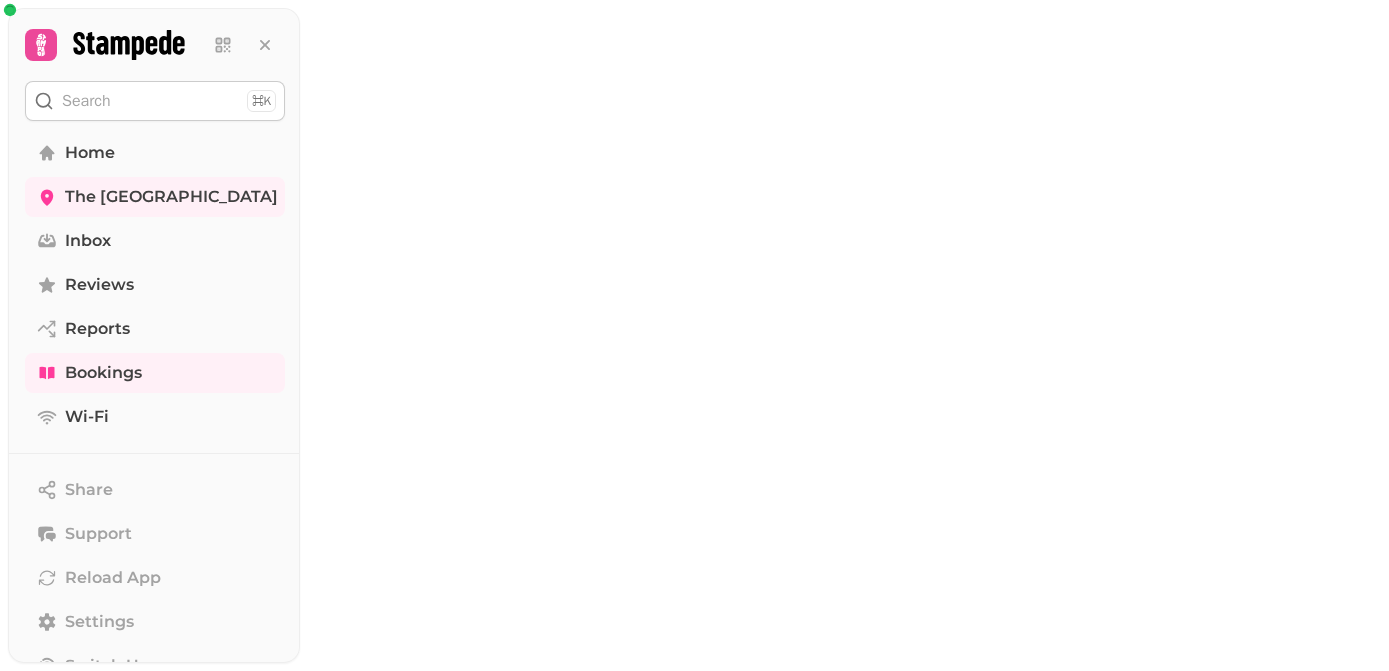 scroll, scrollTop: 0, scrollLeft: 0, axis: both 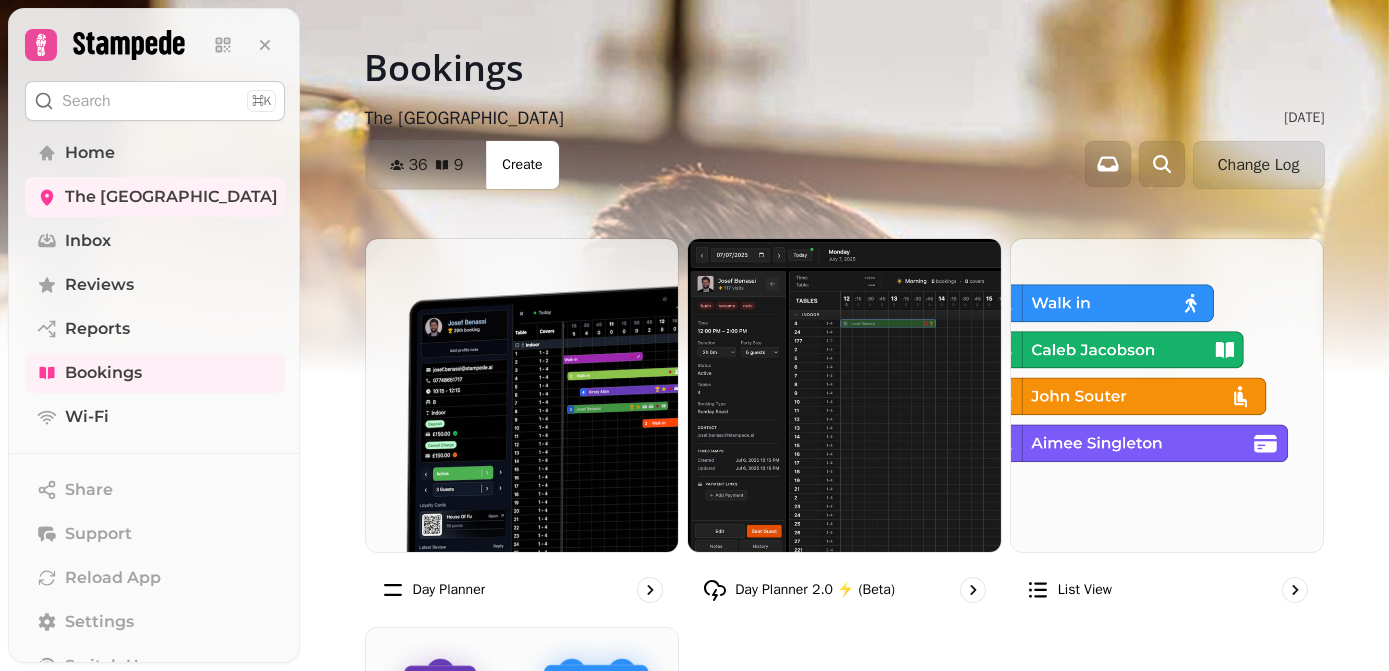 click on "Search ⌘K" at bounding box center (155, 101) 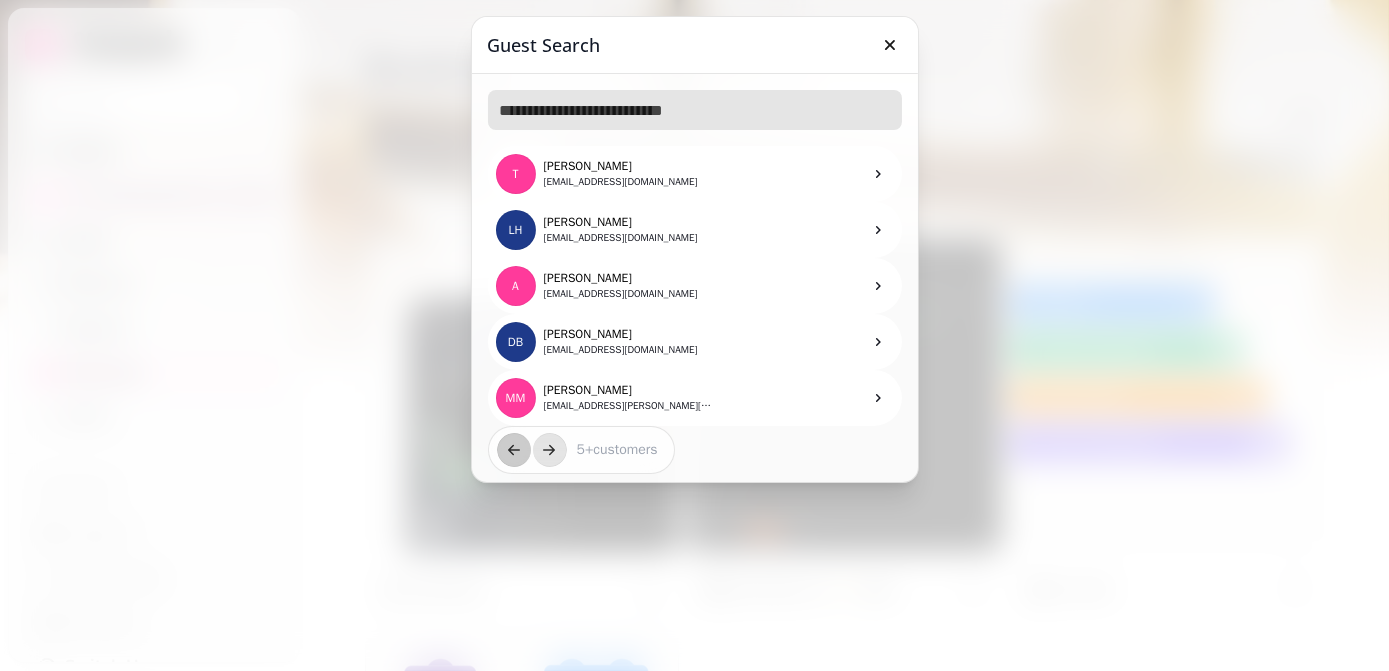 click at bounding box center (695, 110) 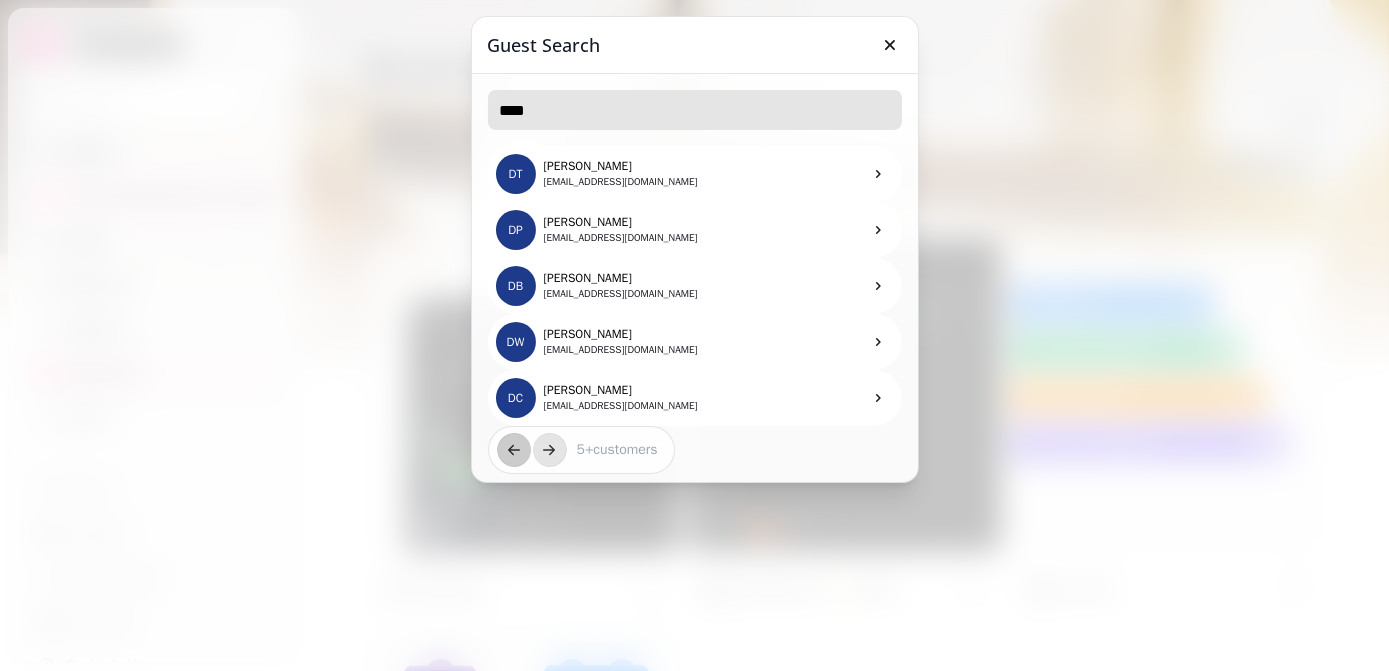 type on "**********" 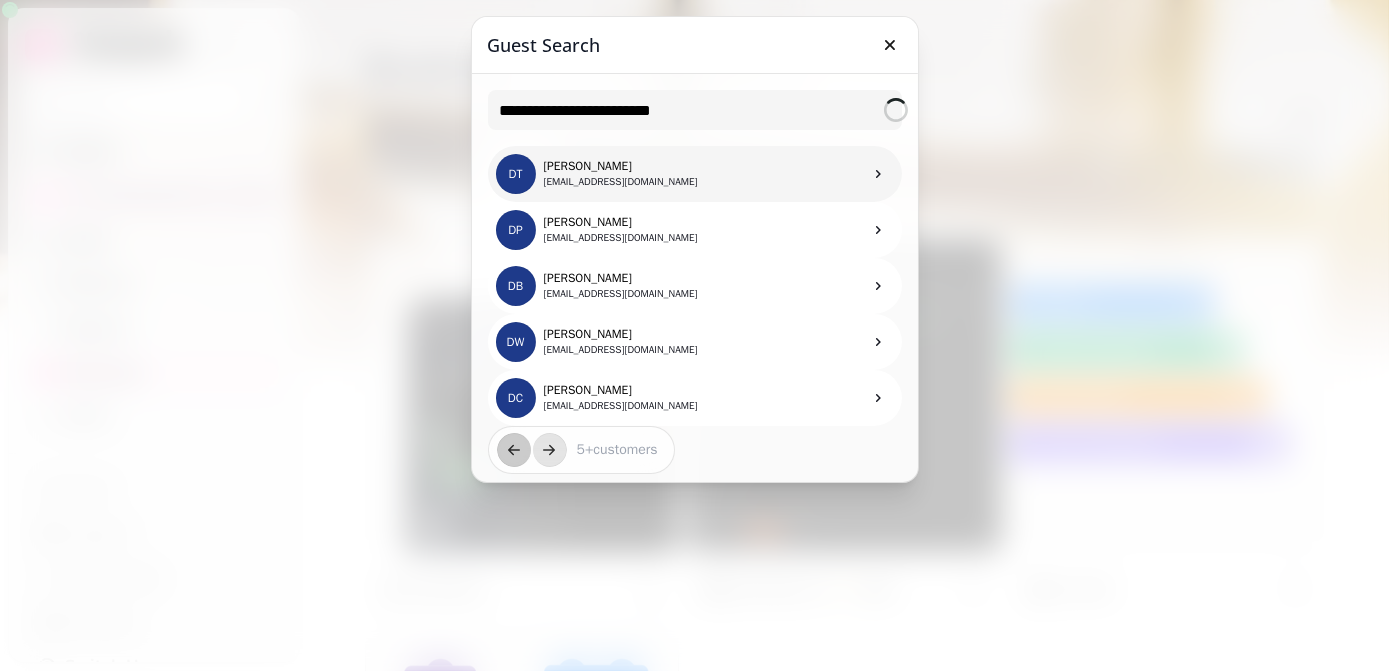 click on "DT" at bounding box center [516, 174] 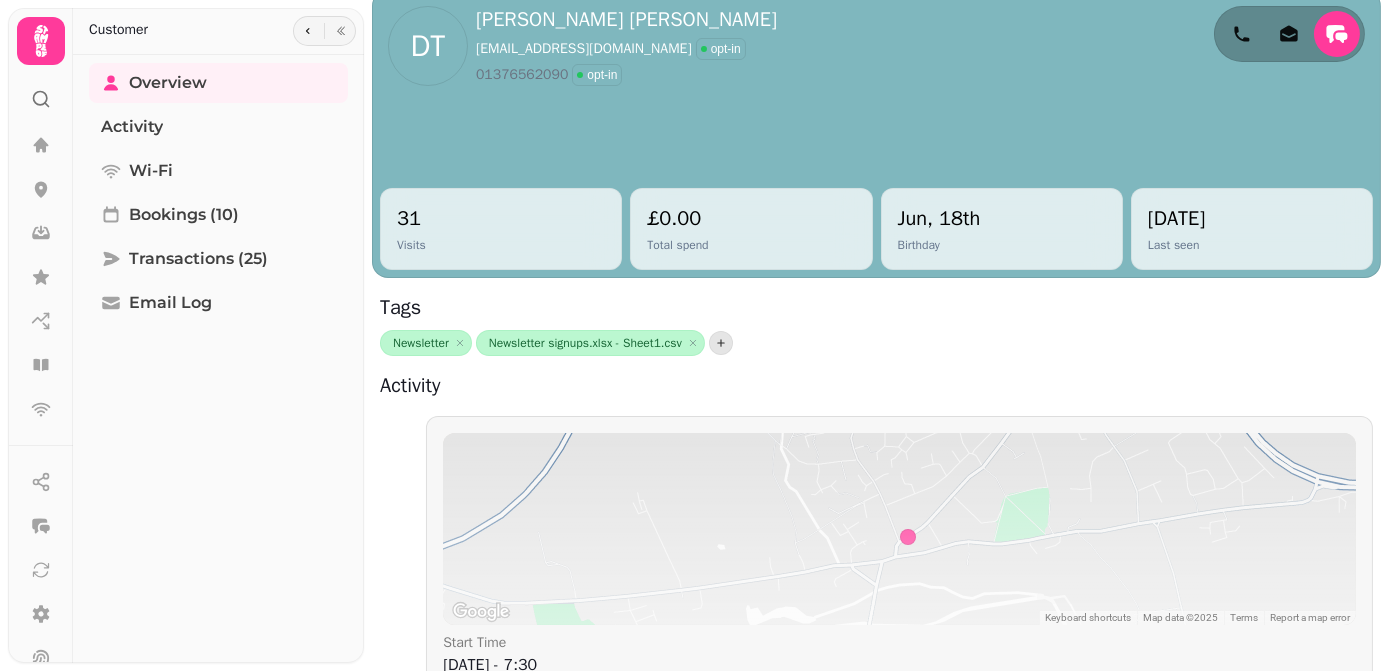 scroll, scrollTop: 0, scrollLeft: 0, axis: both 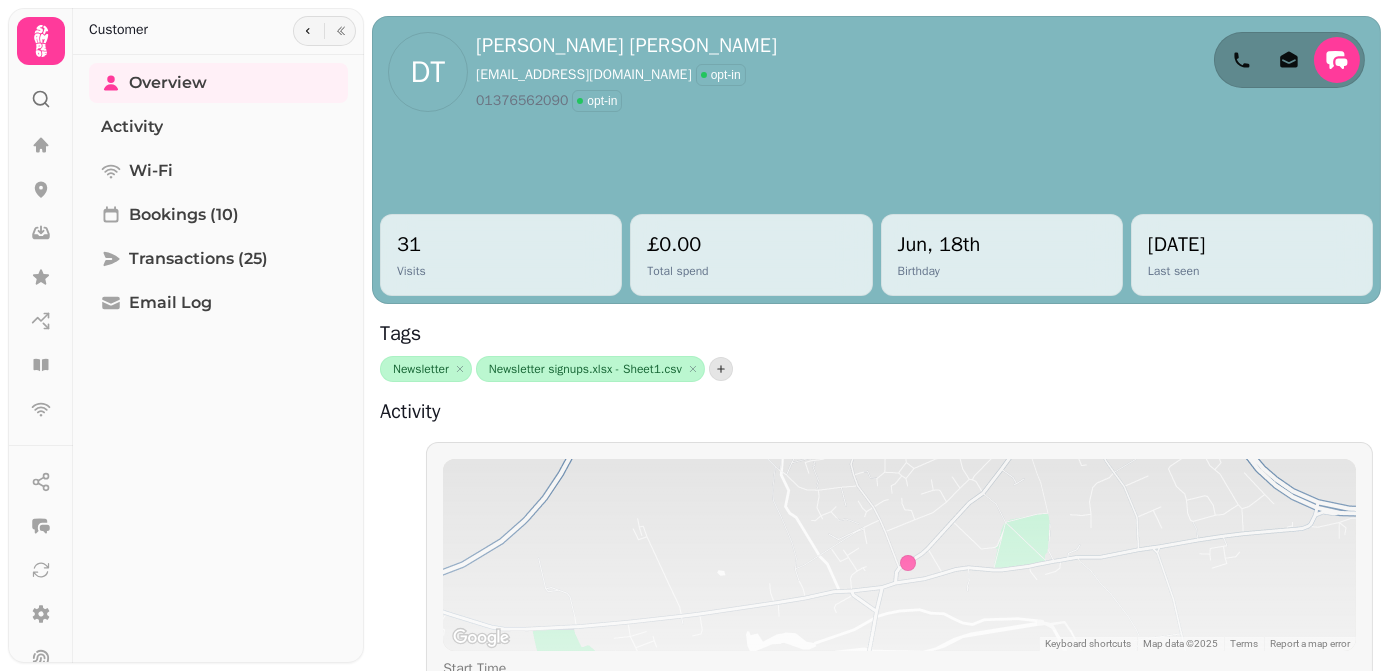 click 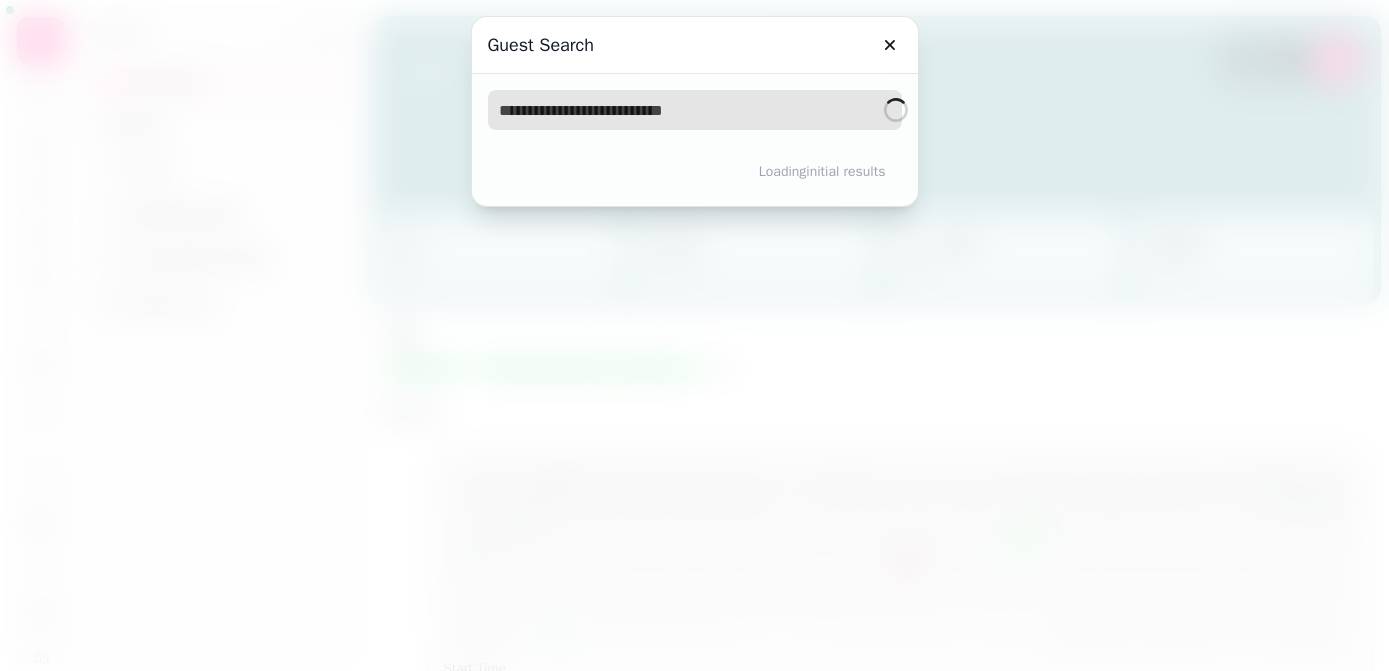 click at bounding box center (695, 110) 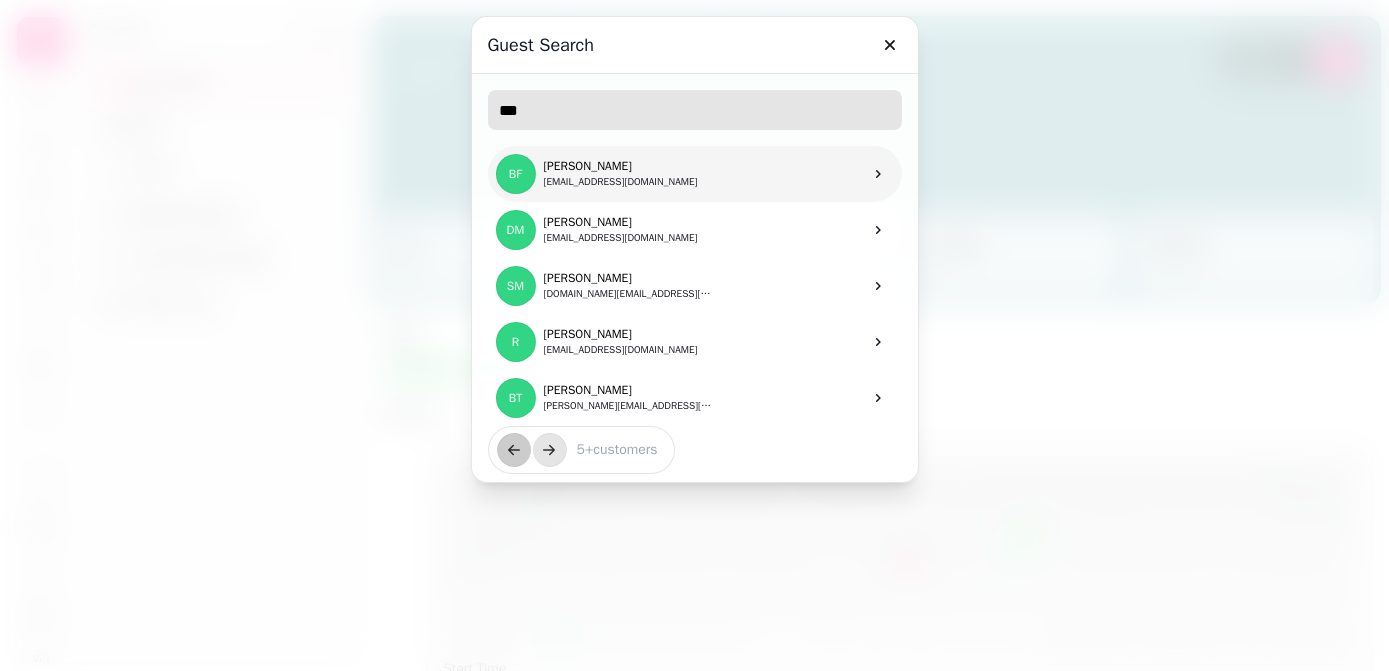 type on "***" 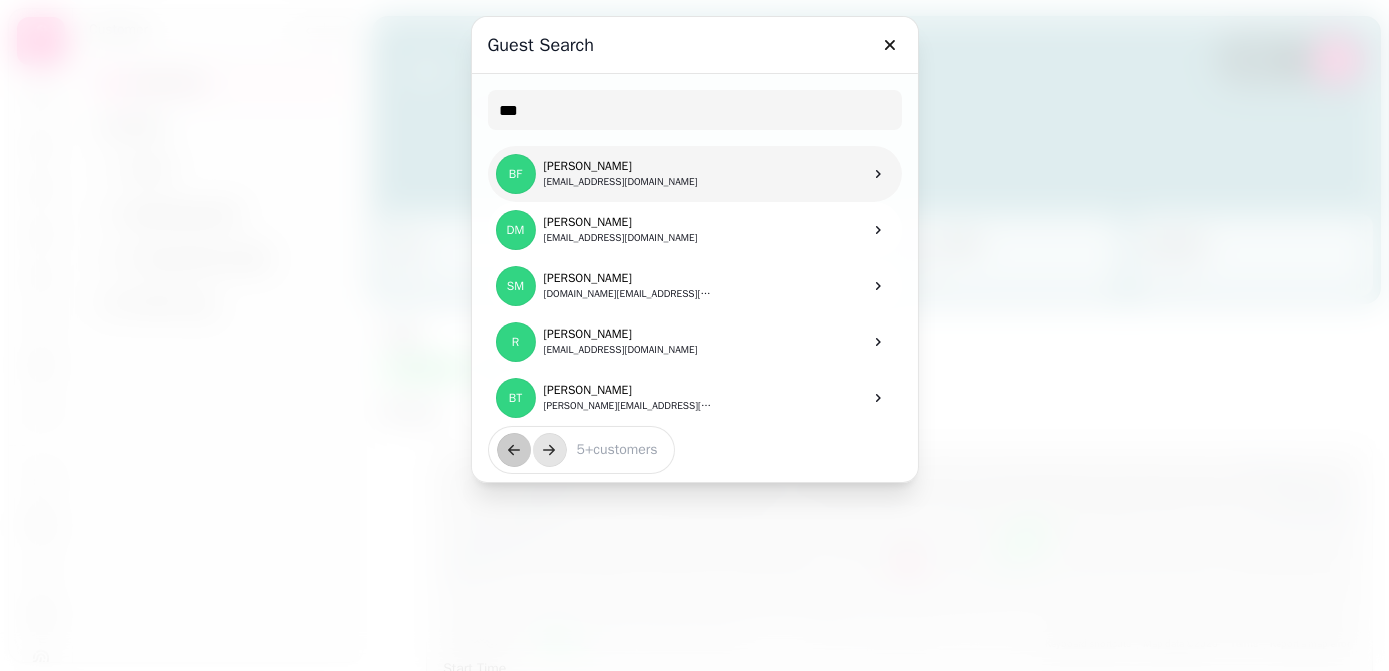 click on "BF Bob Freeman rwfreeman72@yahoo.co.uk" at bounding box center (695, 174) 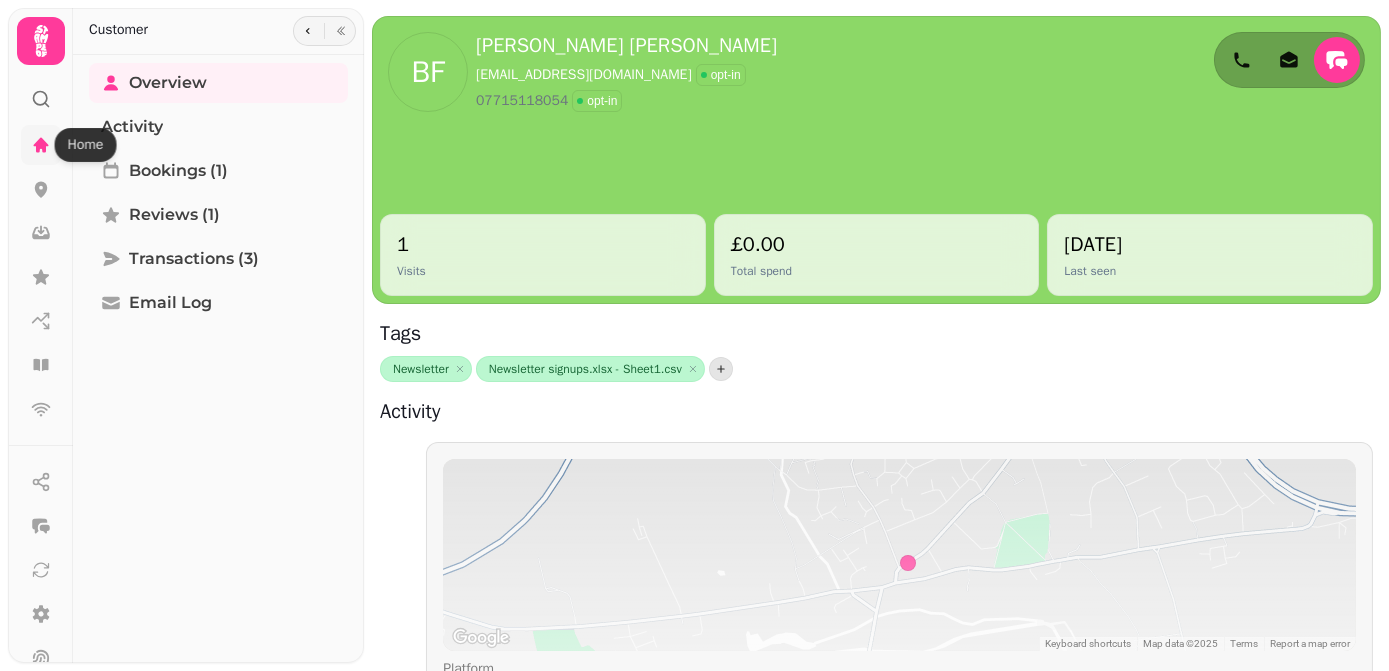 click 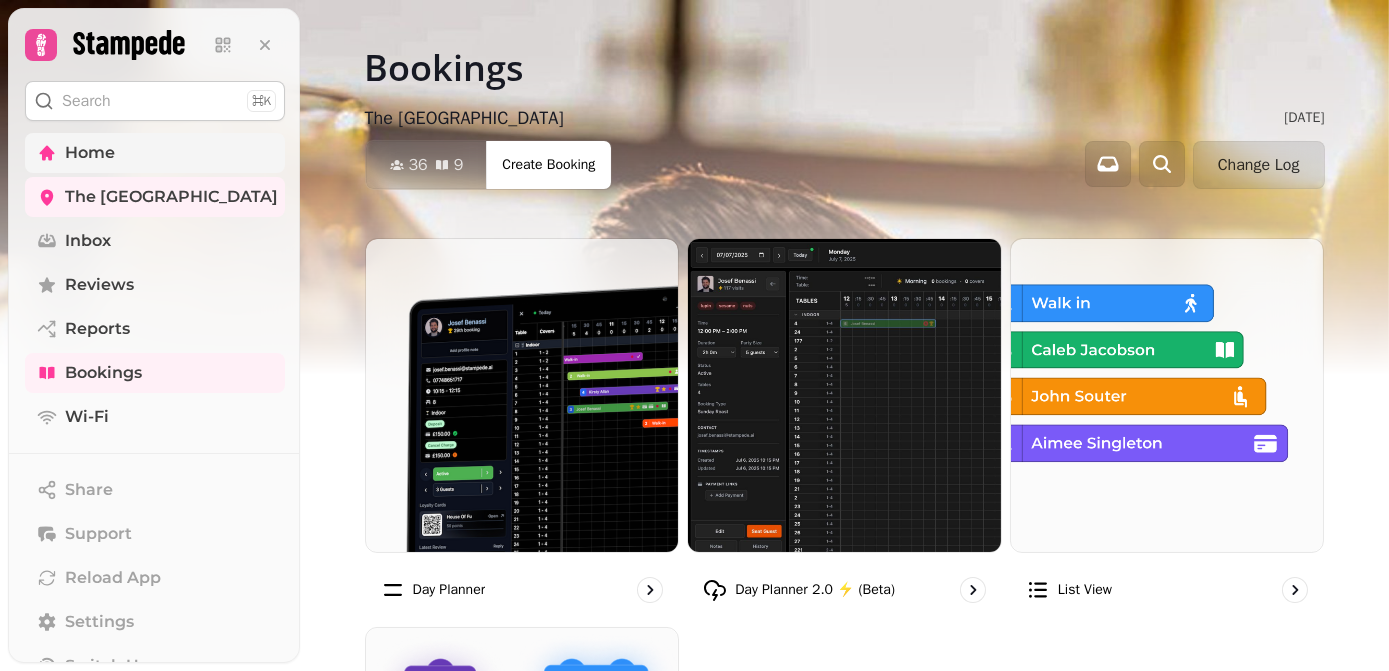 click on "Home" at bounding box center (90, 153) 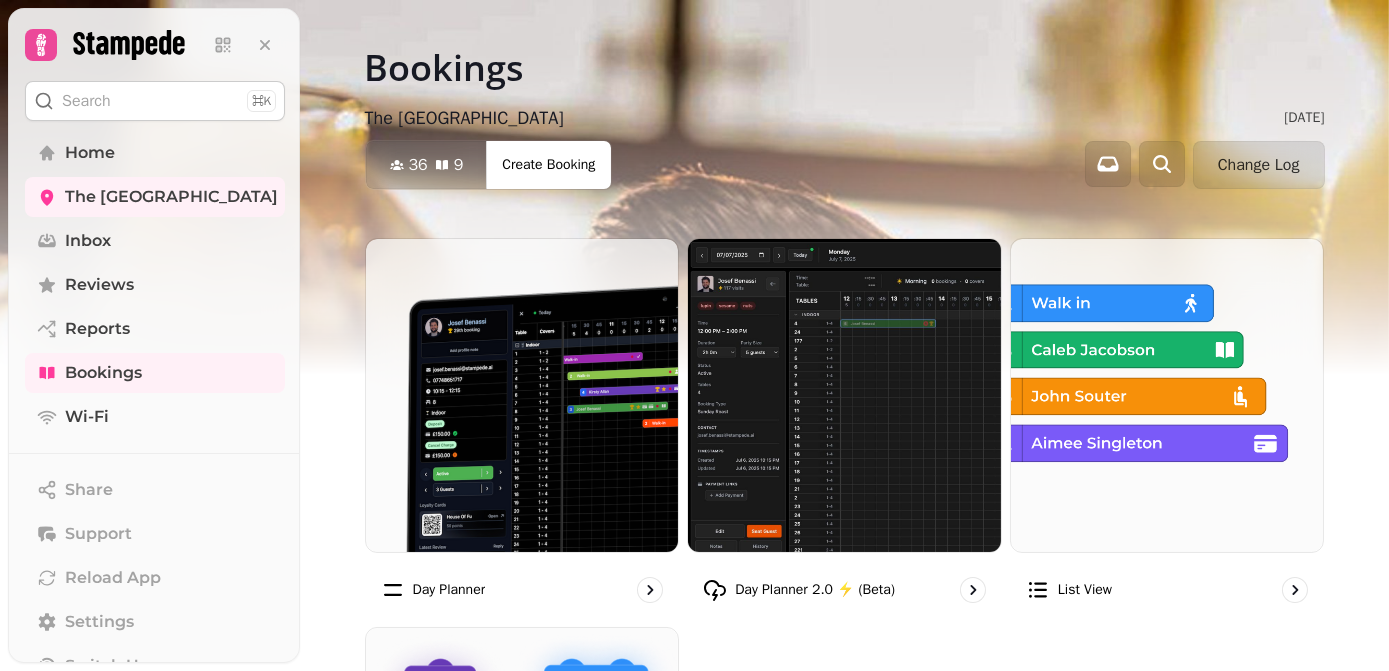 click on "9" at bounding box center (459, 165) 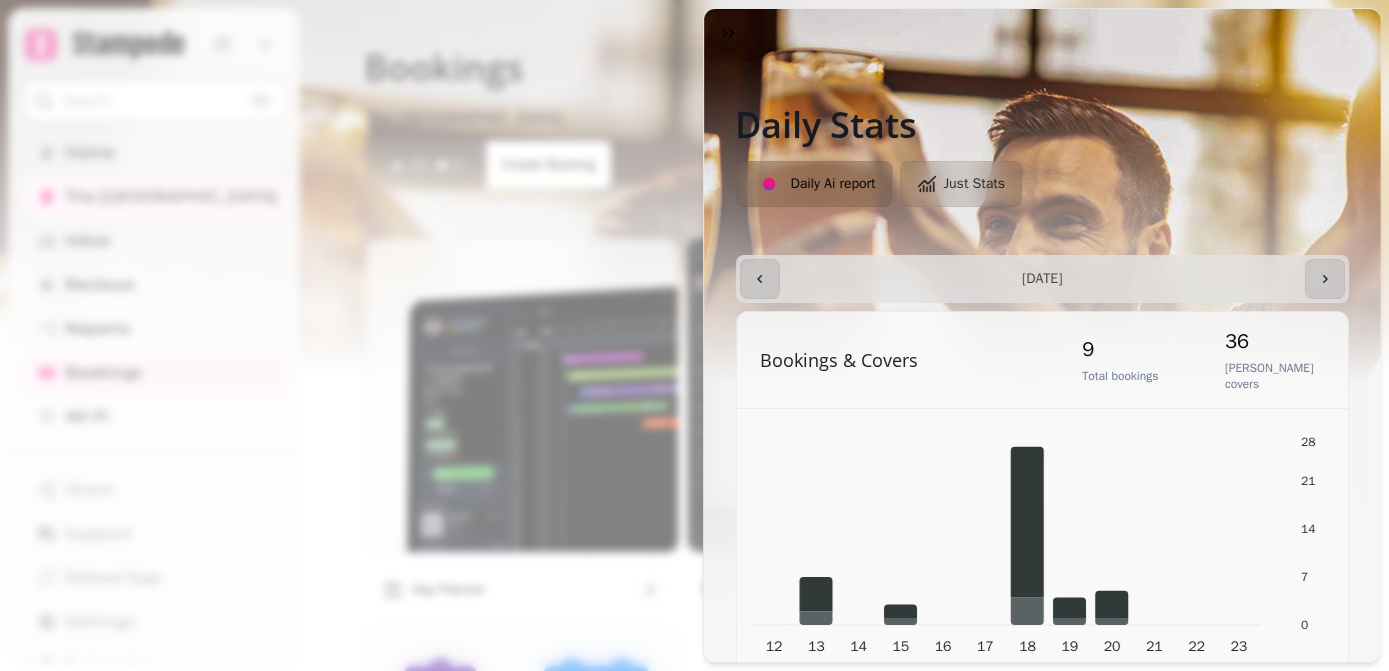 click on "**********" at bounding box center (694, 351) 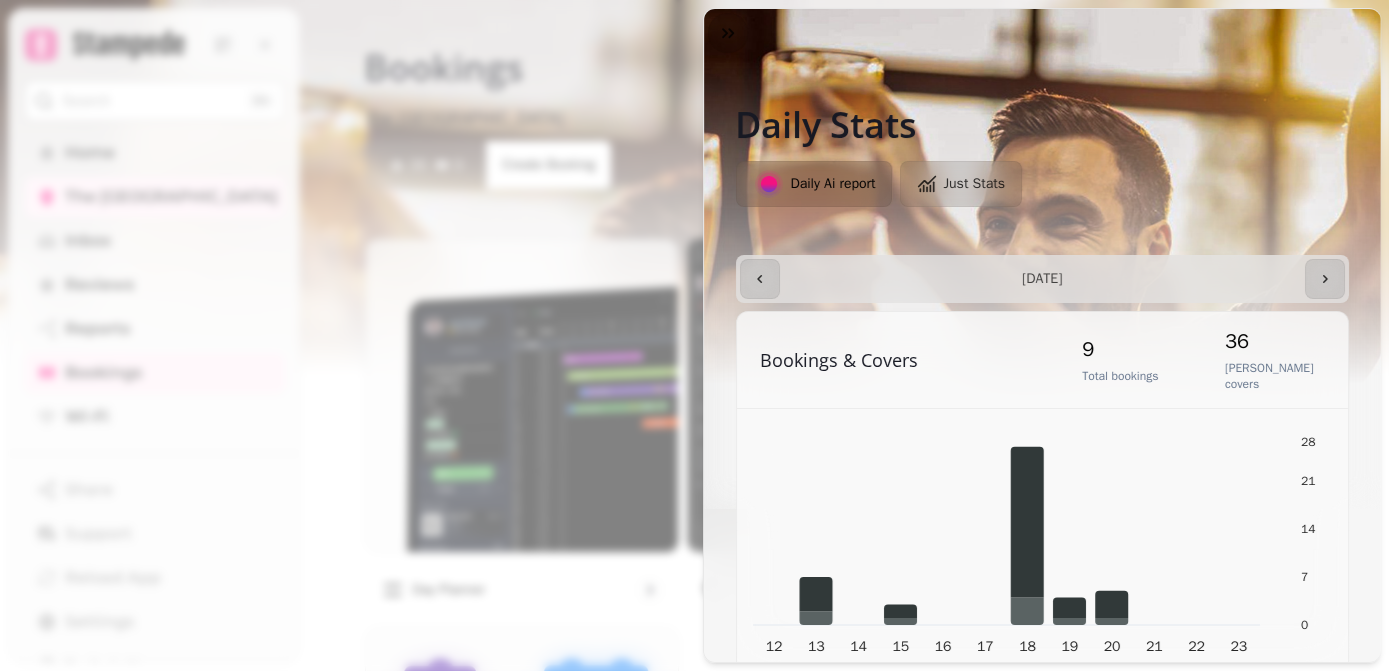 click on "**********" at bounding box center [694, 351] 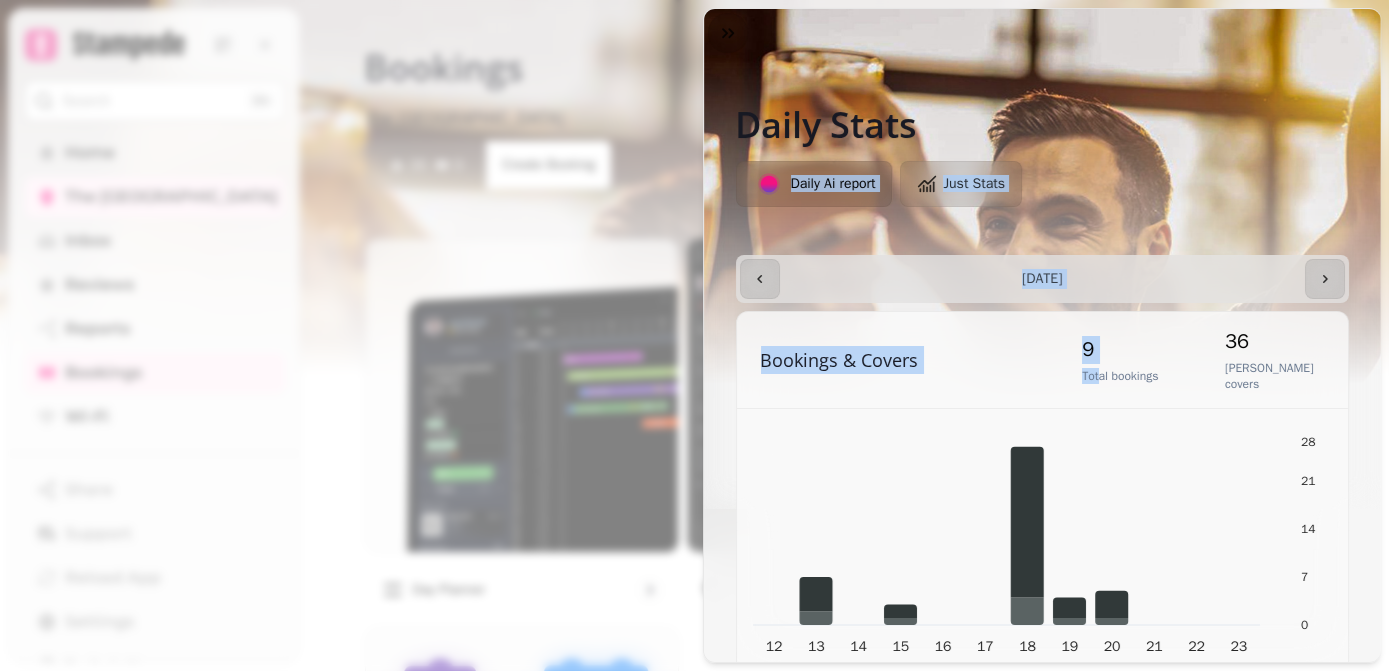 drag, startPoint x: 1127, startPoint y: 131, endPoint x: 1090, endPoint y: 393, distance: 264.5997 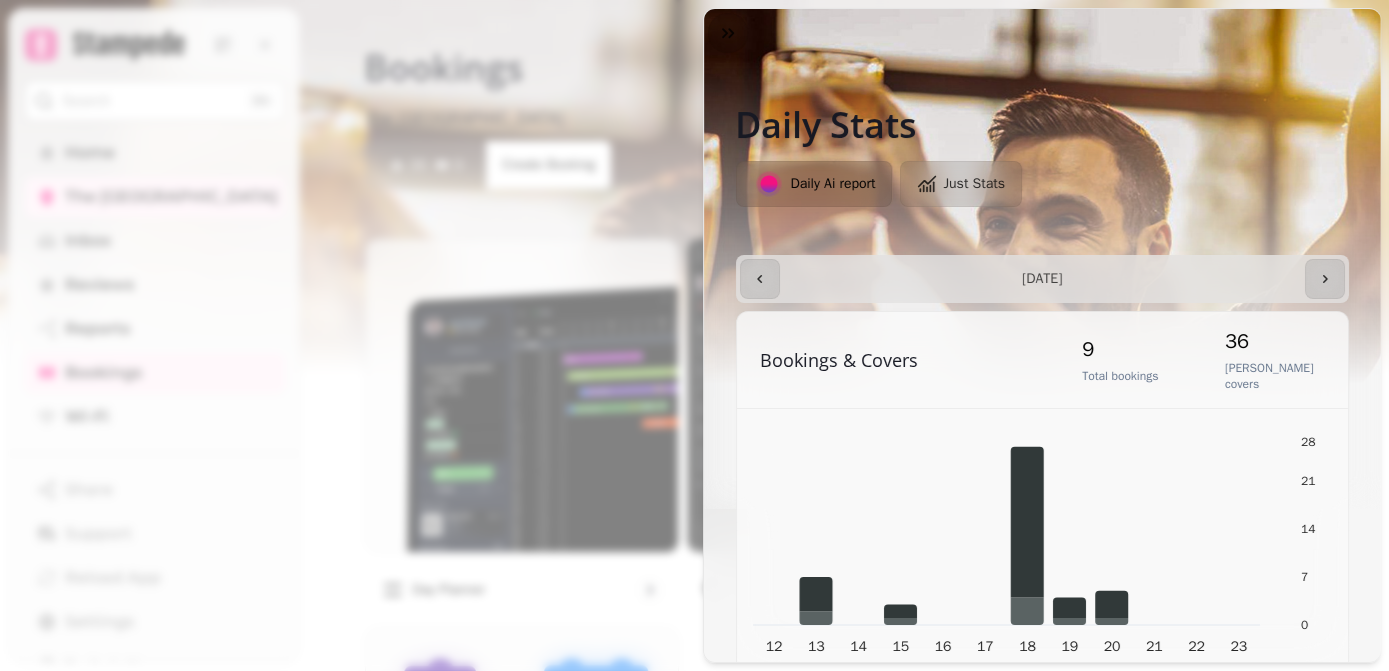 click on "**********" at bounding box center (694, 351) 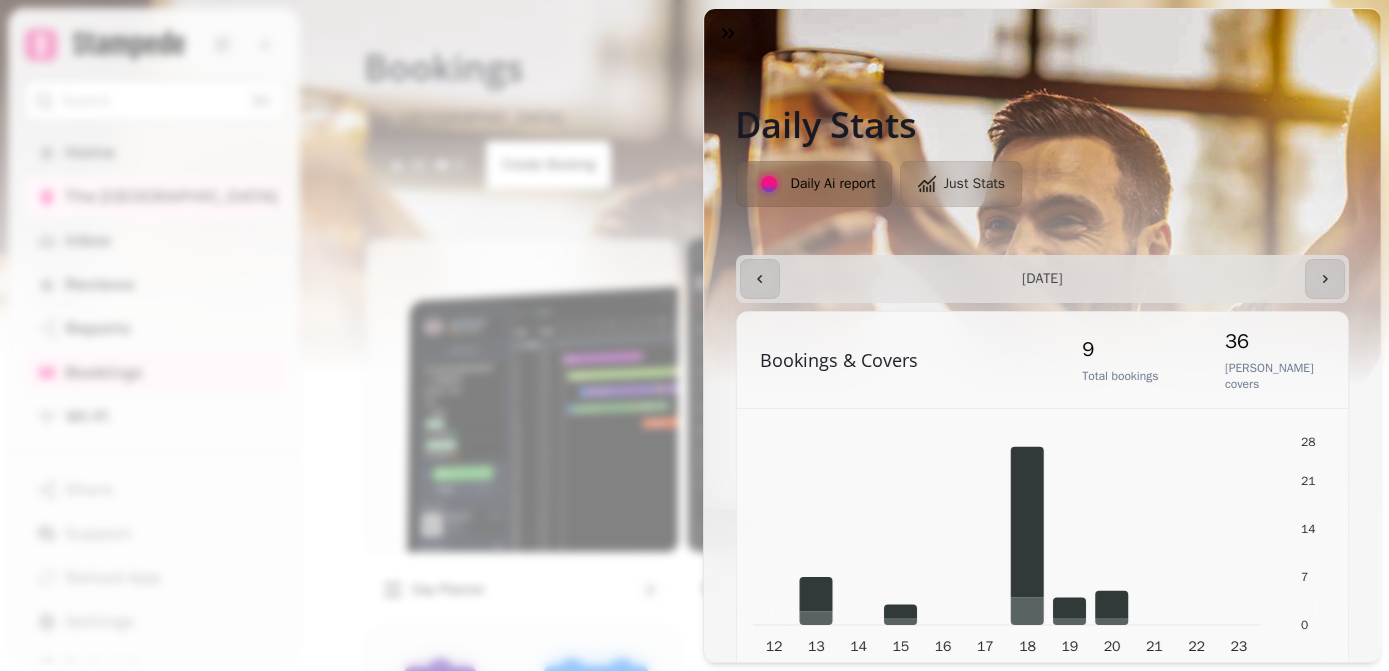 click 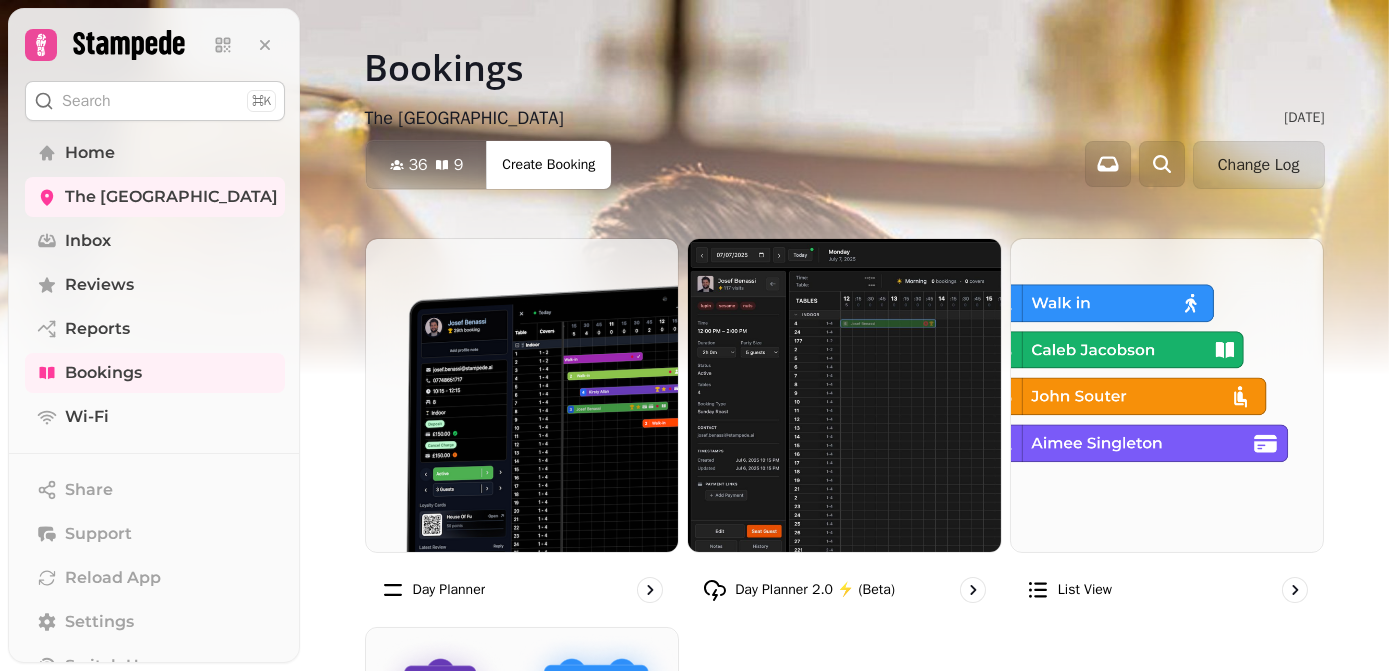 click 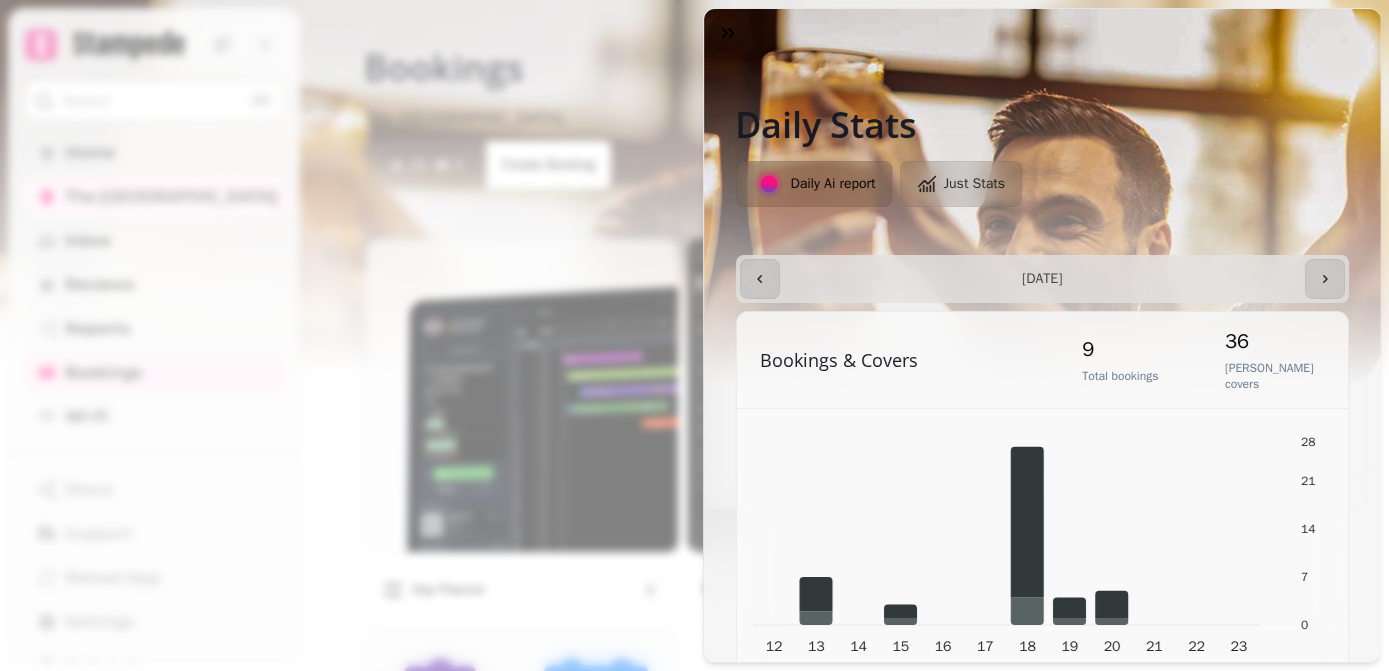 click 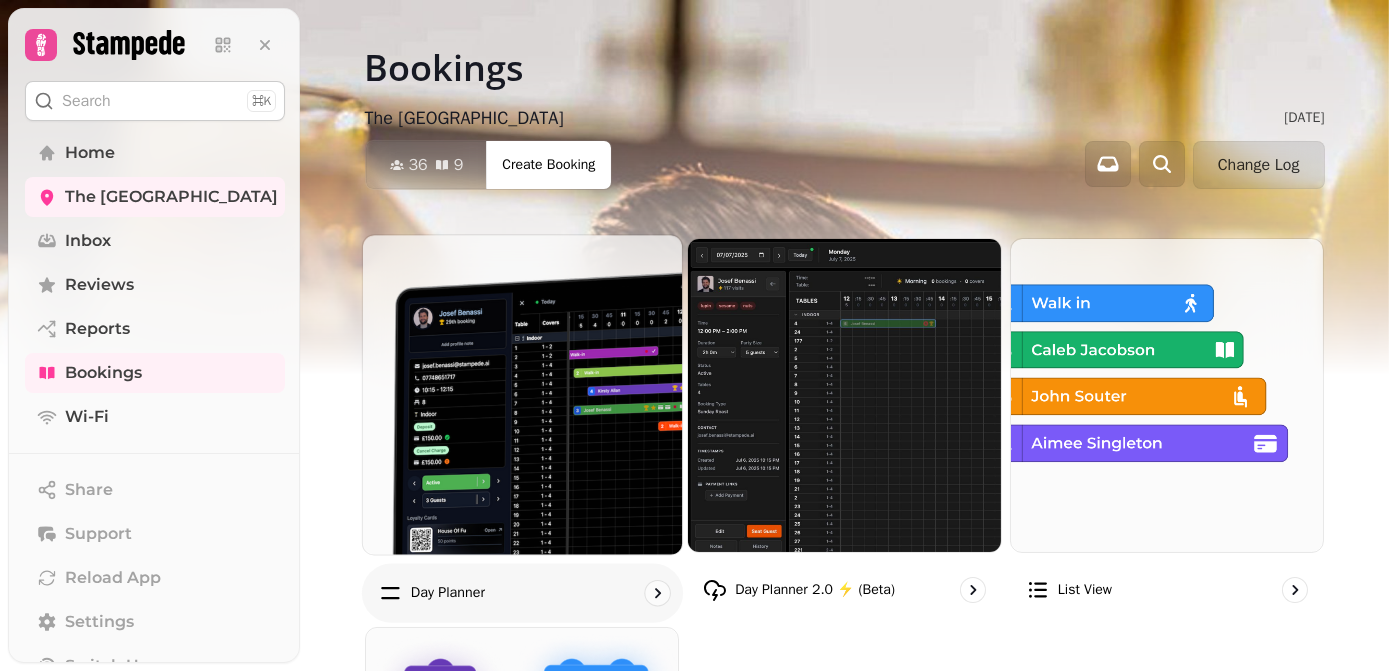 click on "Day planner" at bounding box center [521, 592] 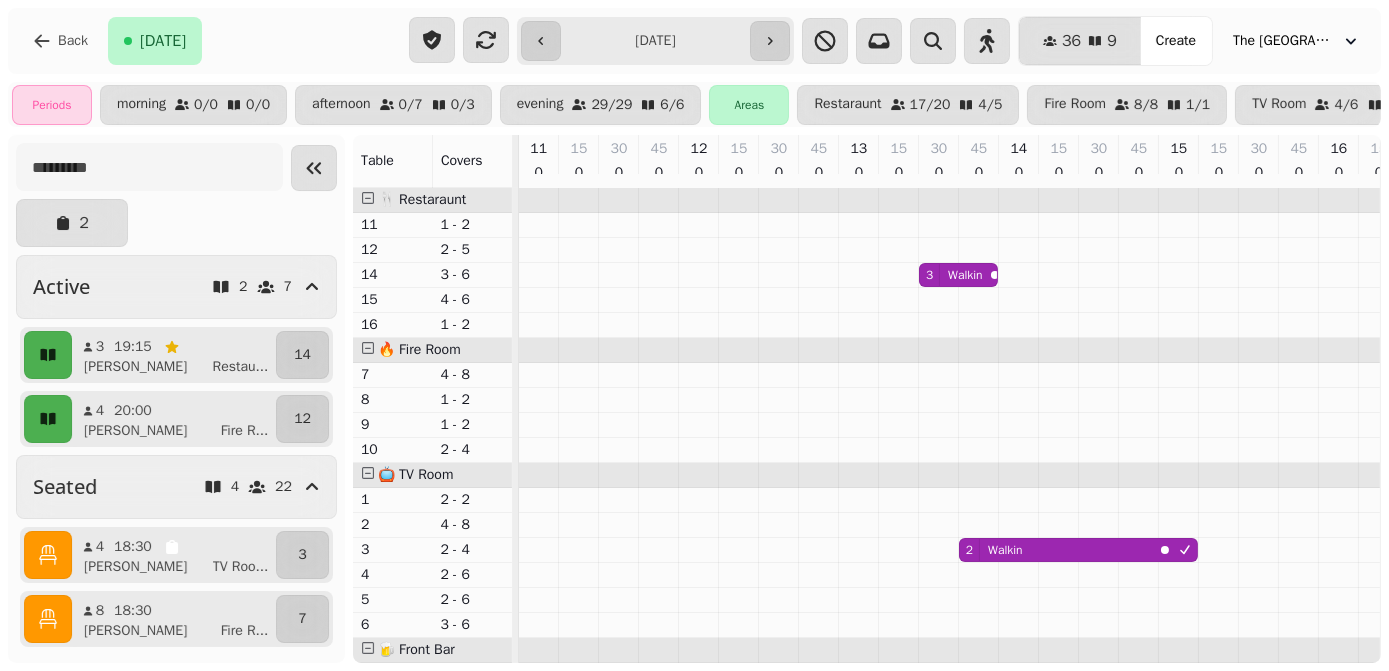 scroll, scrollTop: 0, scrollLeft: 992, axis: horizontal 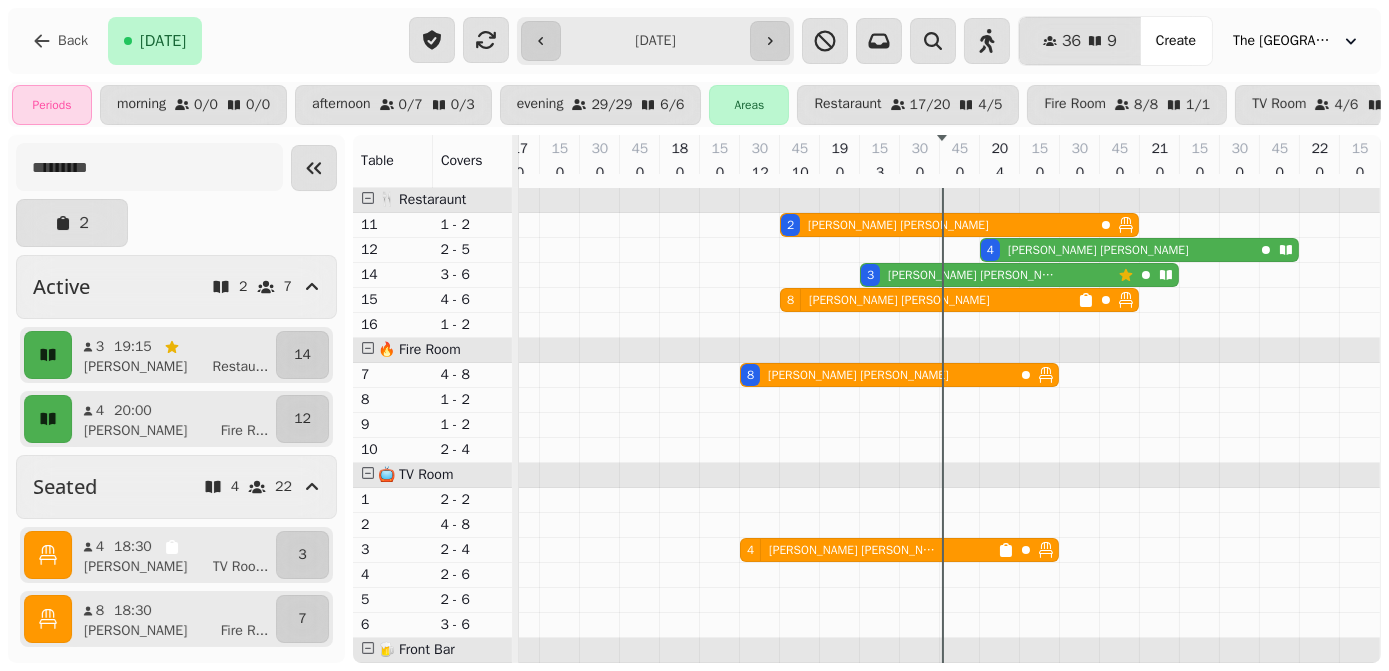 click on "4 Sophie   Hopkins" at bounding box center [-460, 250] 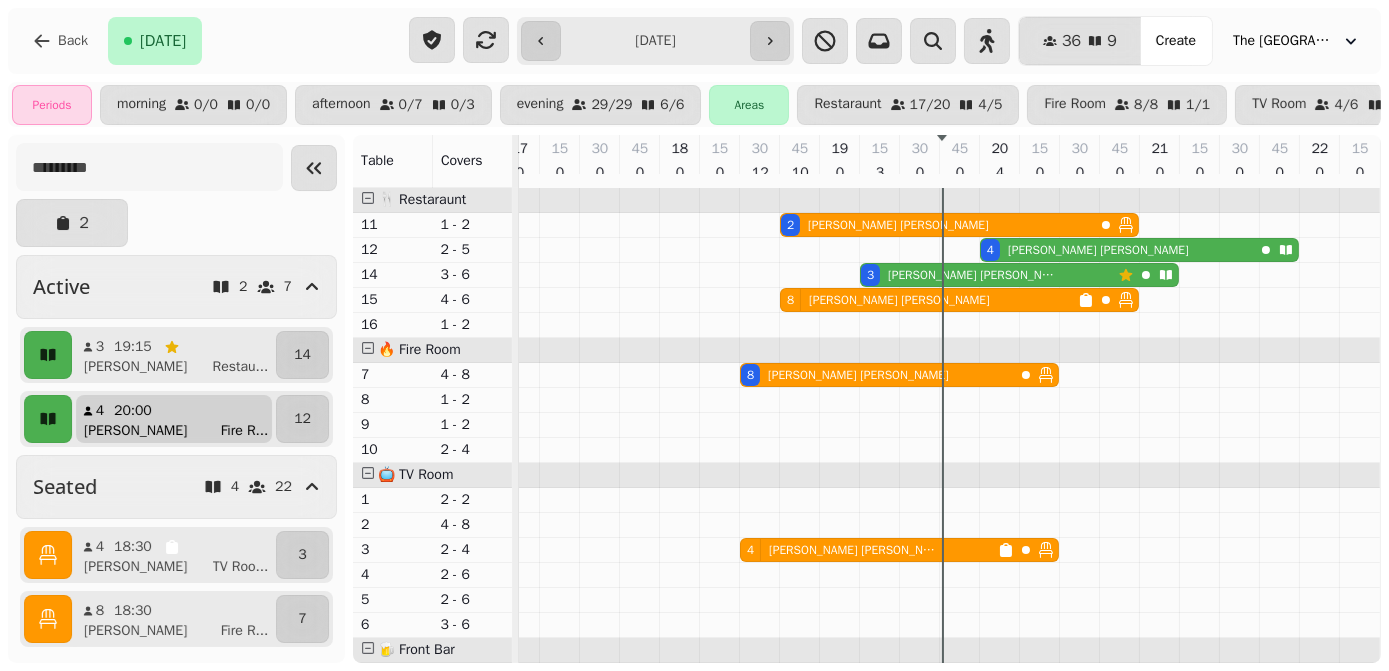 click on "4 20:00 Sophie Fire R ..." at bounding box center (174, 419) 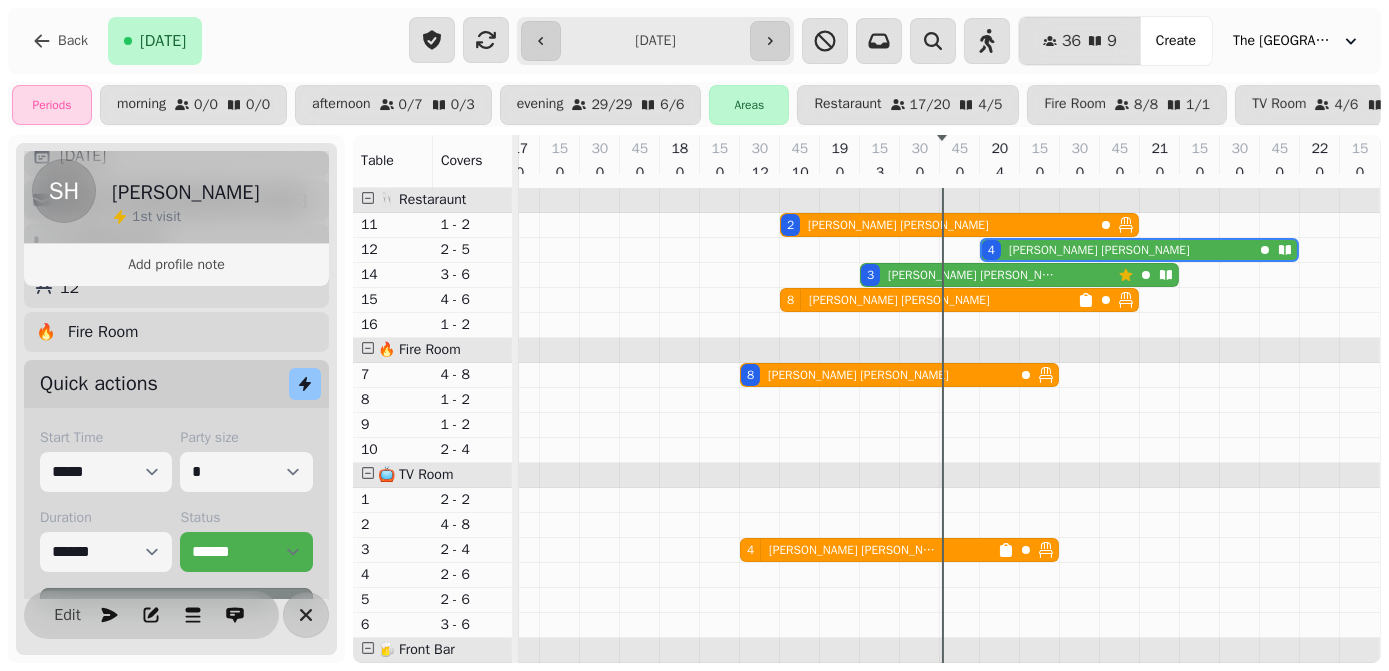 scroll, scrollTop: 205, scrollLeft: 0, axis: vertical 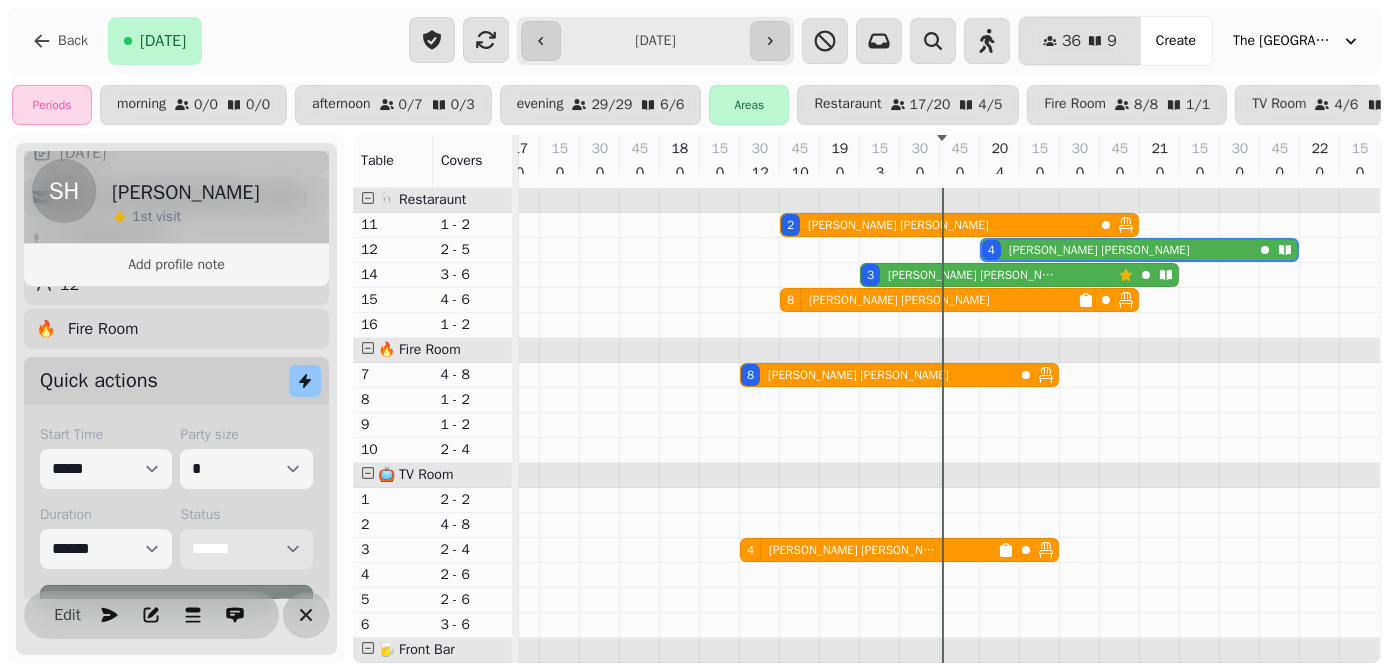 click on "**********" at bounding box center [246, 549] 